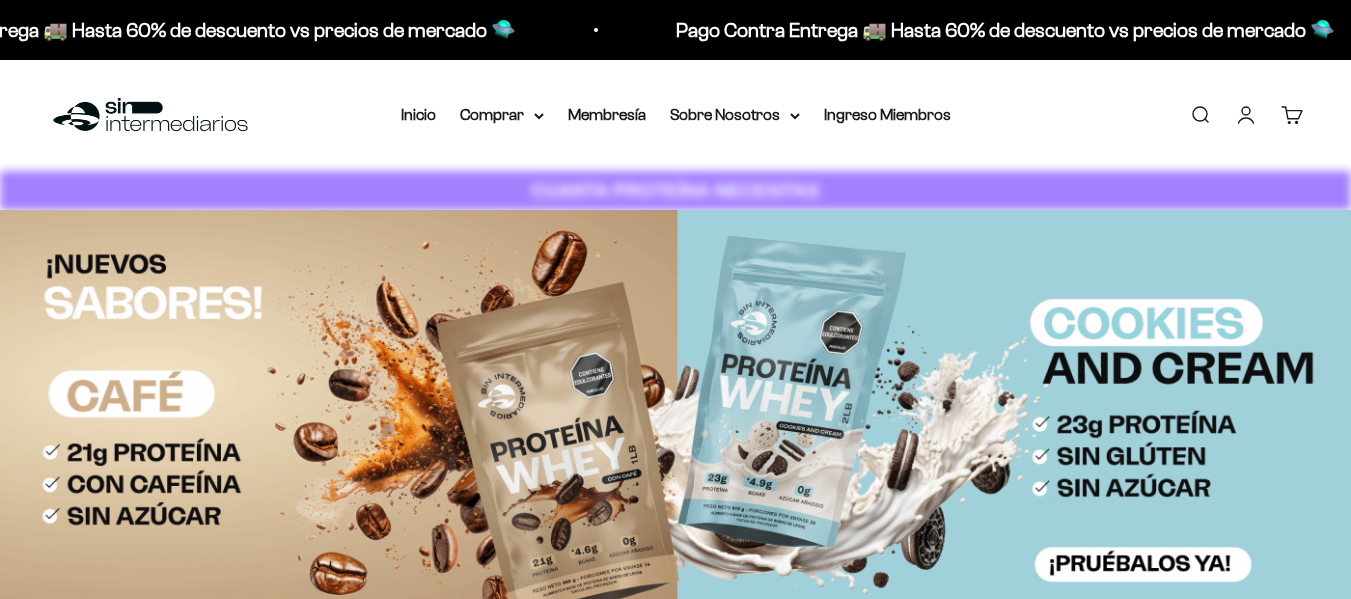 scroll, scrollTop: 0, scrollLeft: 0, axis: both 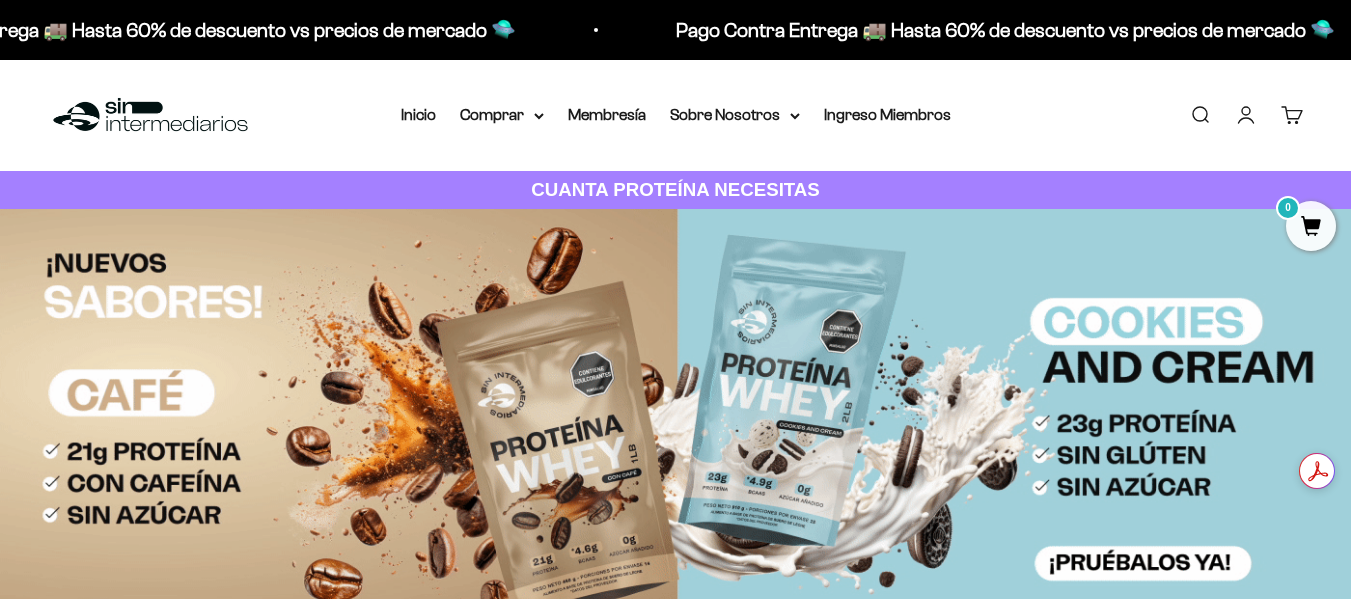 click on "Iniciar sesión" at bounding box center (1246, 115) 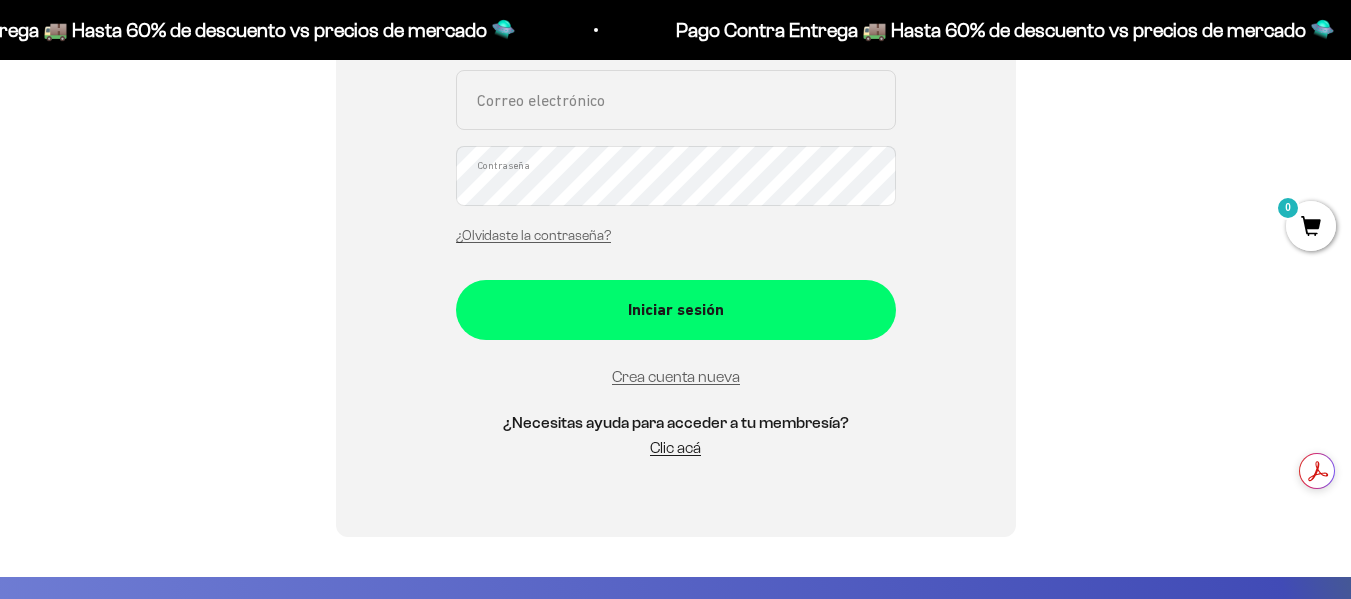 scroll, scrollTop: 500, scrollLeft: 0, axis: vertical 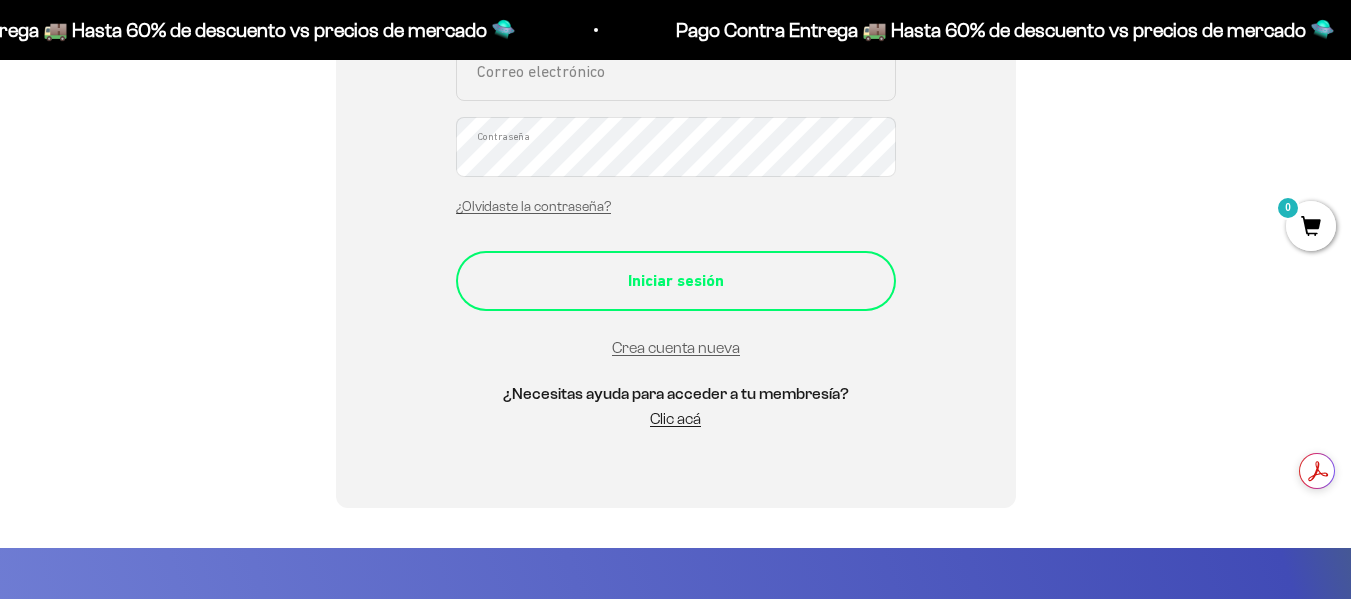 type on "anyelaquintero@gmail.com" 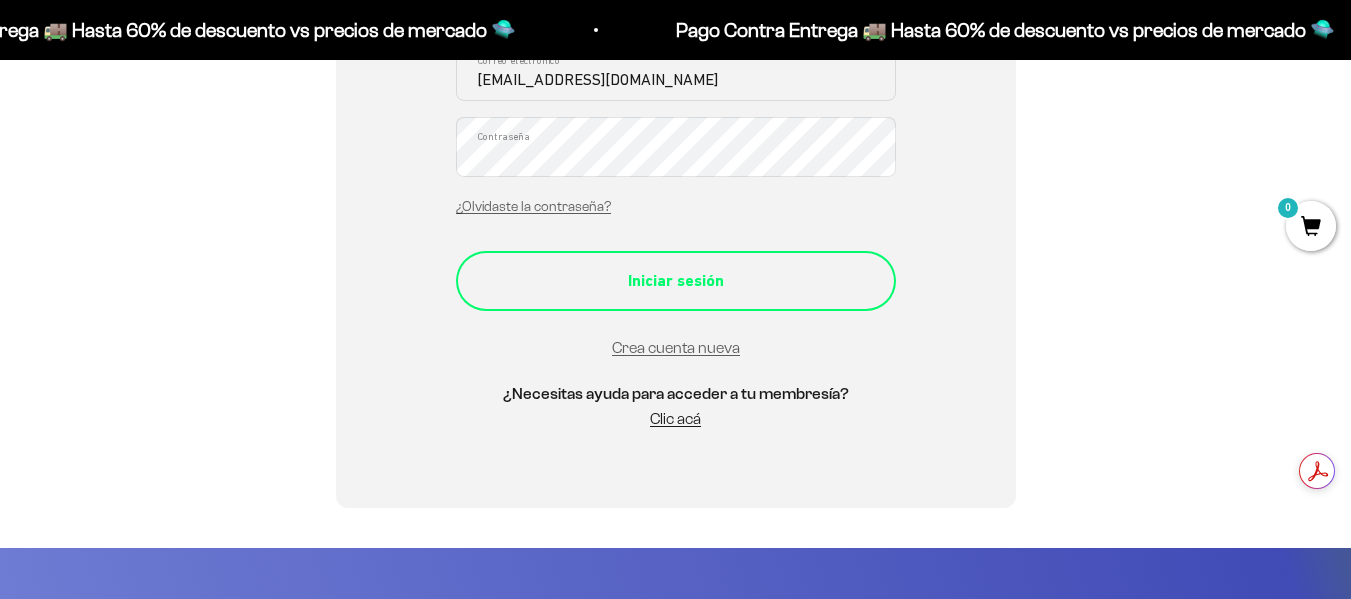 click on "Iniciar sesión" at bounding box center [676, 281] 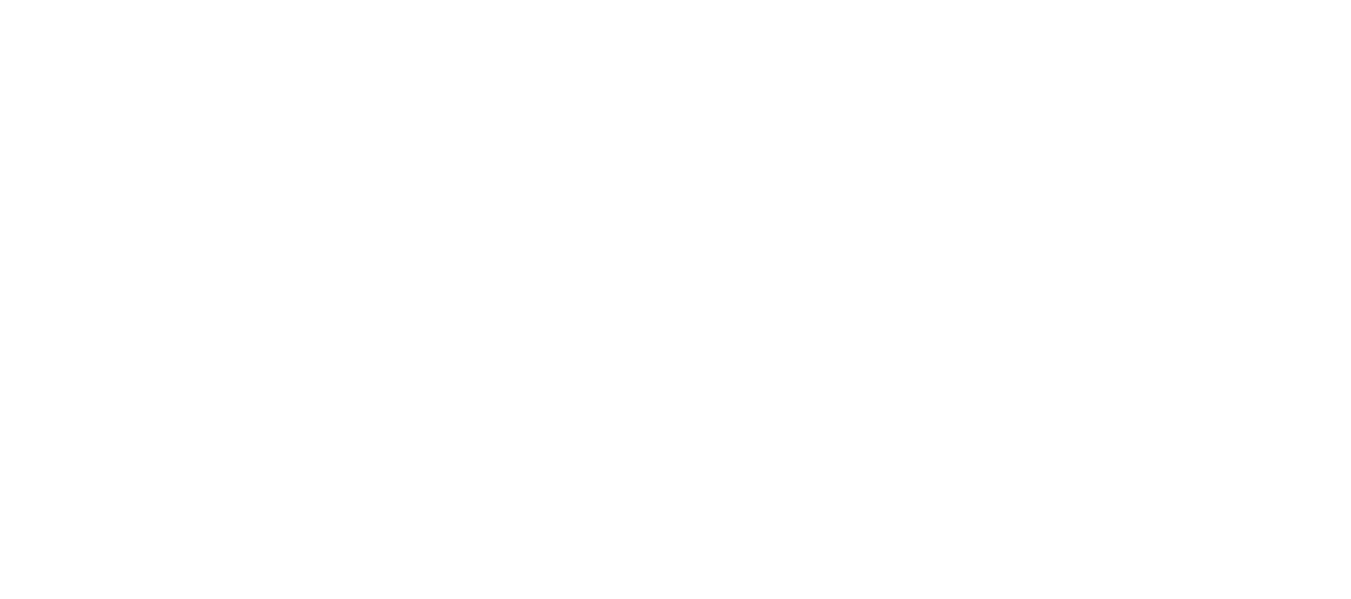 scroll, scrollTop: 0, scrollLeft: 0, axis: both 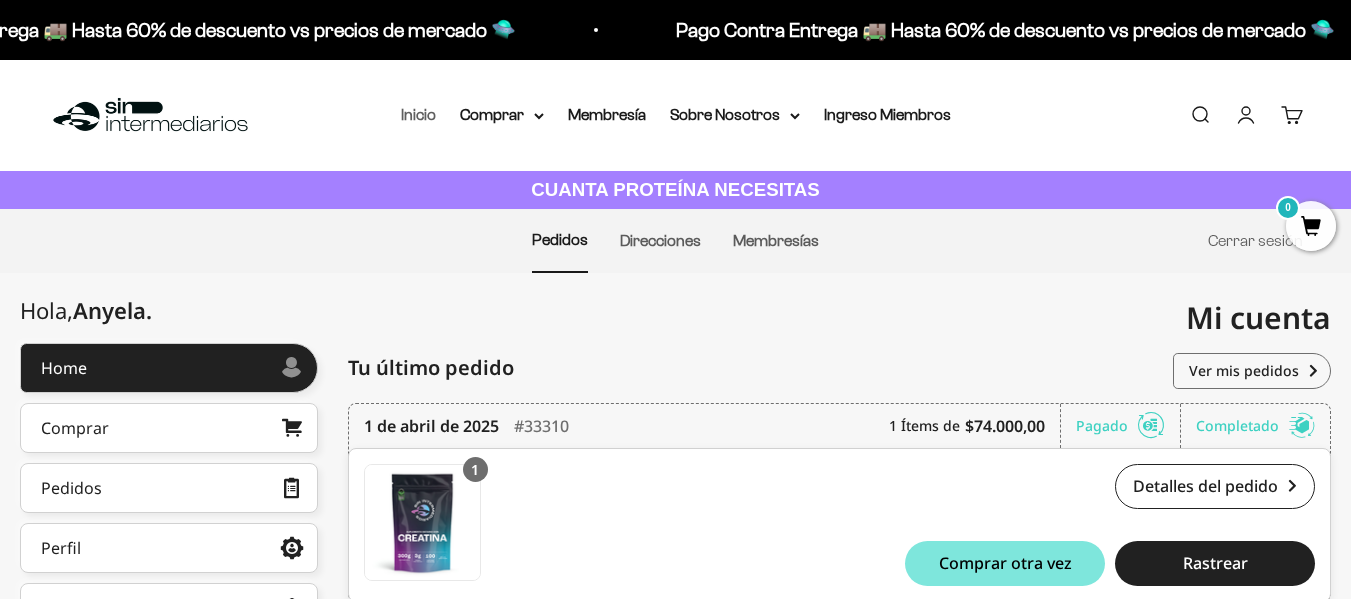 click on "Inicio" at bounding box center [418, 114] 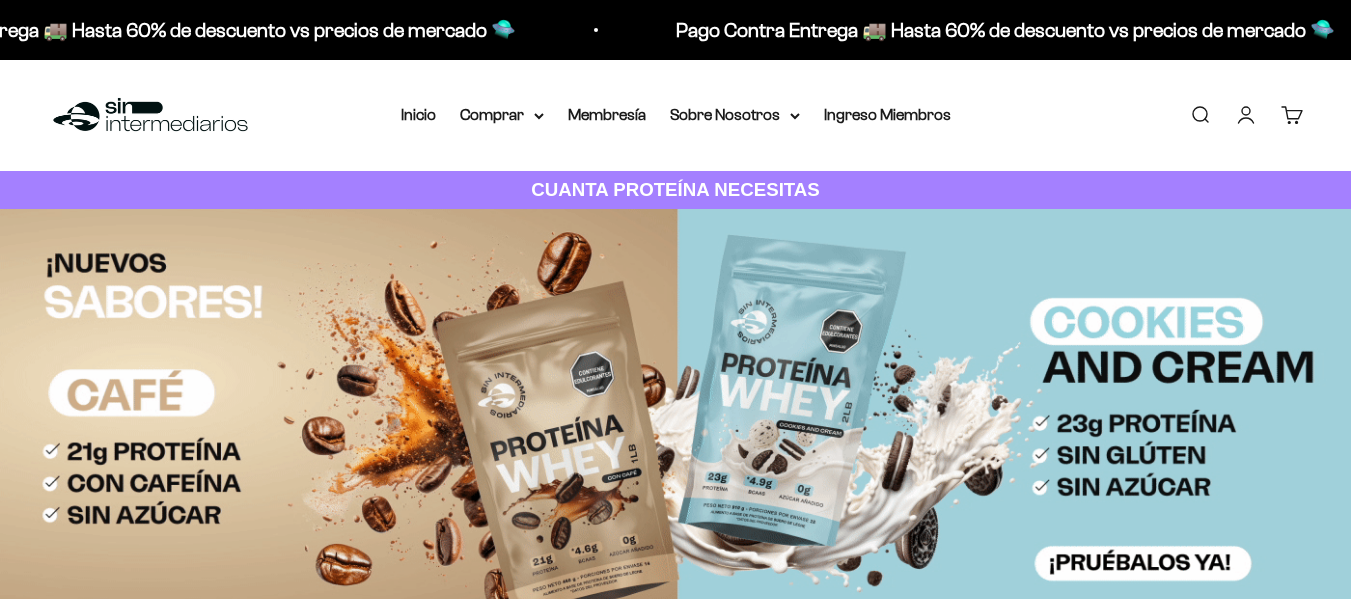 click on "Proteínas" at bounding box center (505, 179) 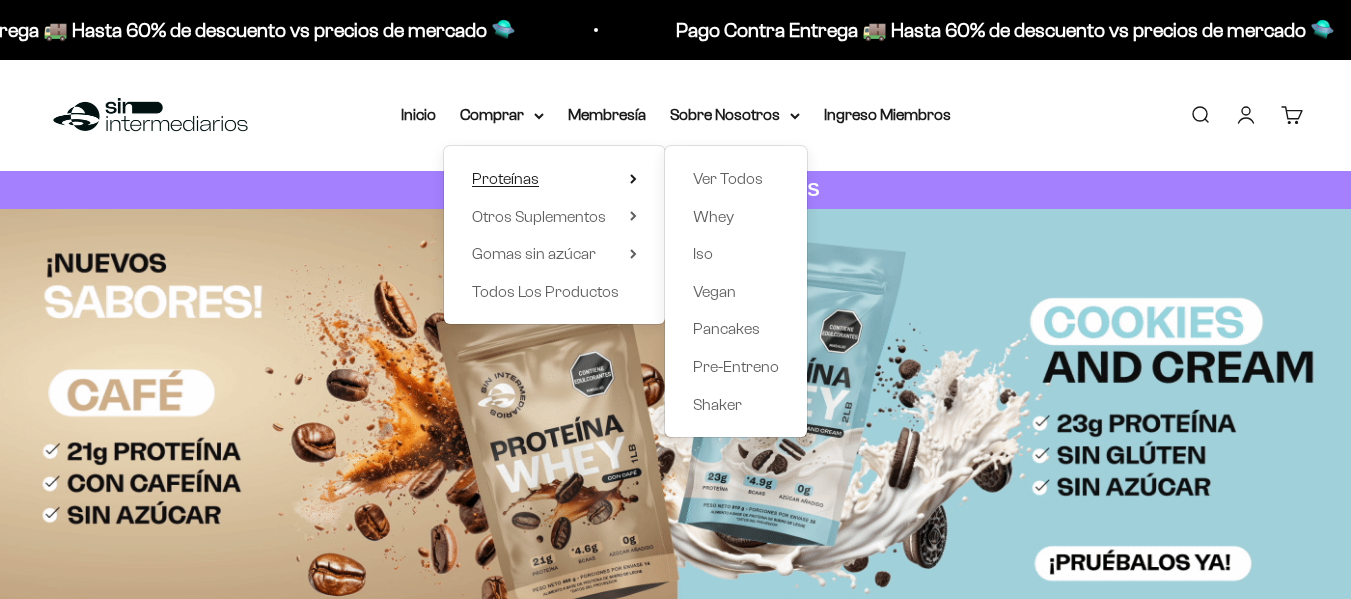 scroll, scrollTop: 0, scrollLeft: 0, axis: both 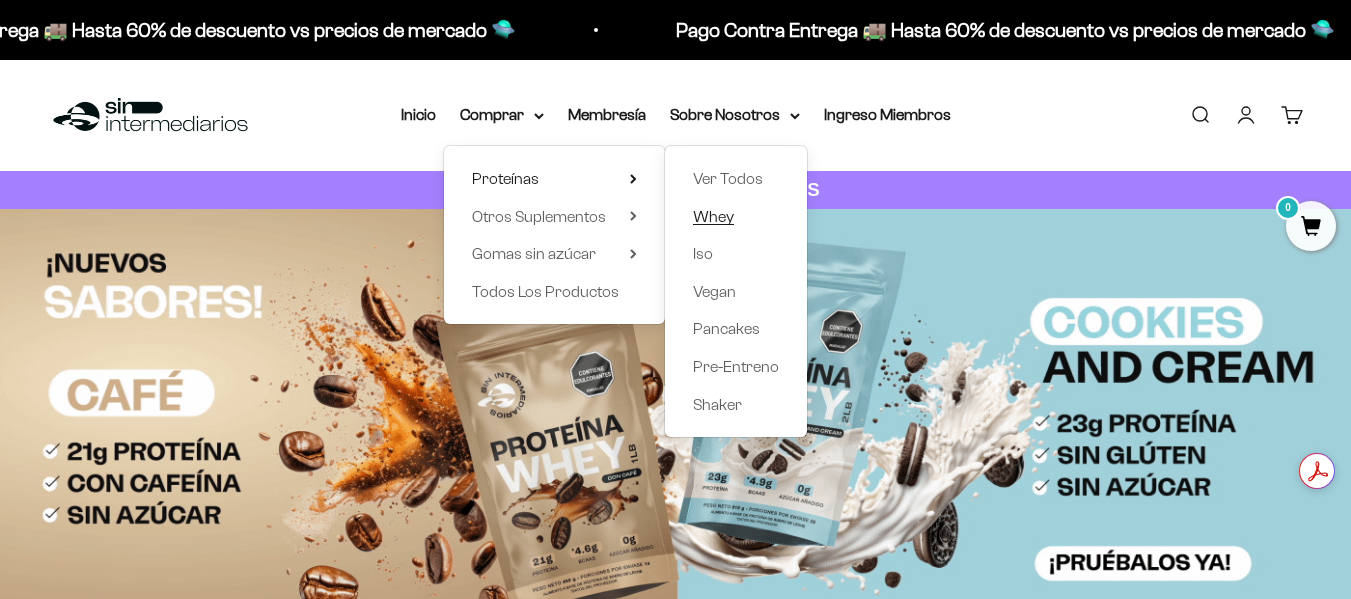 click on "Whey" at bounding box center (713, 216) 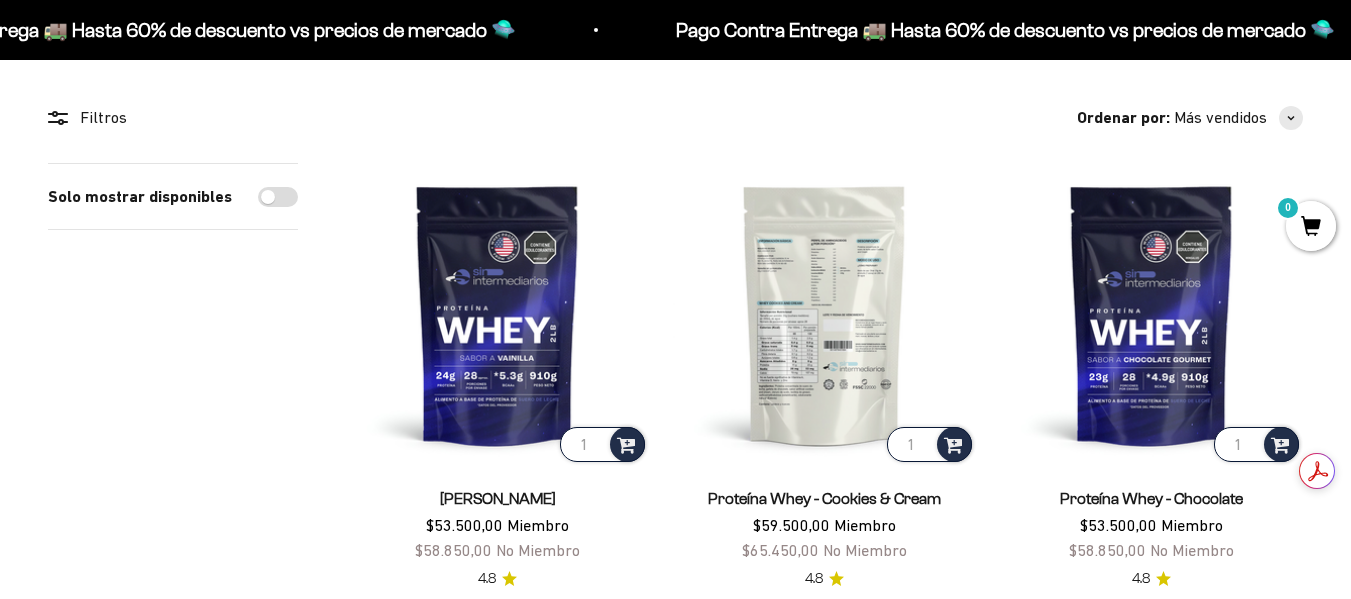 scroll, scrollTop: 200, scrollLeft: 0, axis: vertical 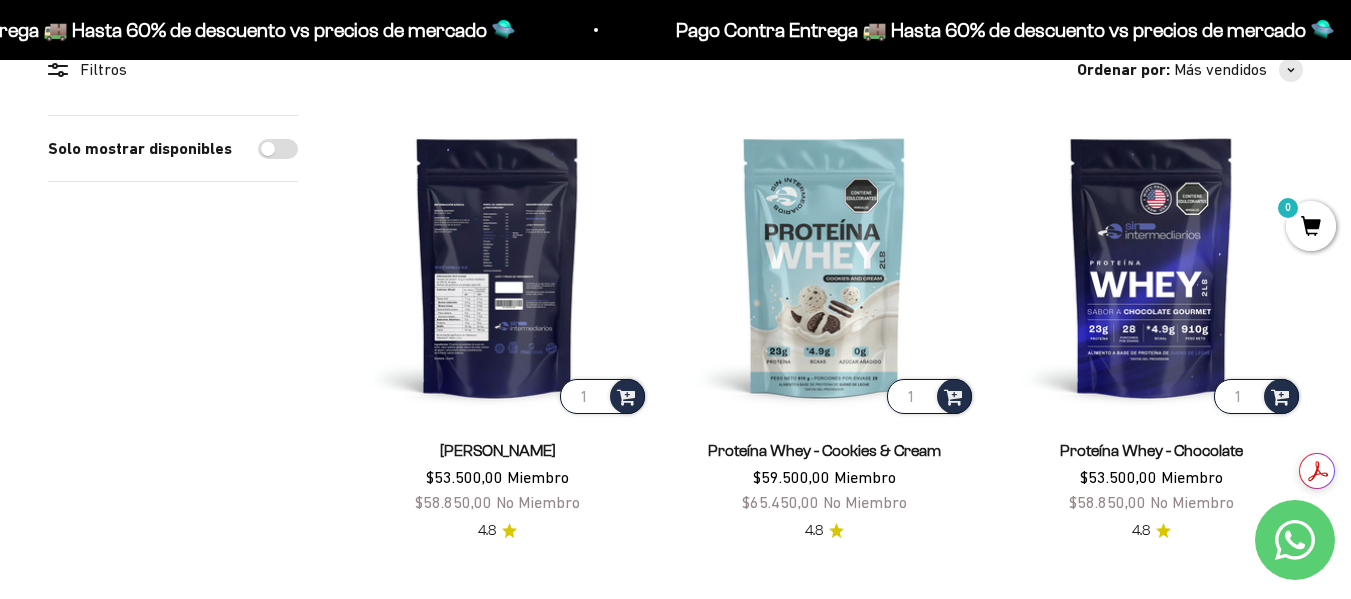 click at bounding box center [497, 266] 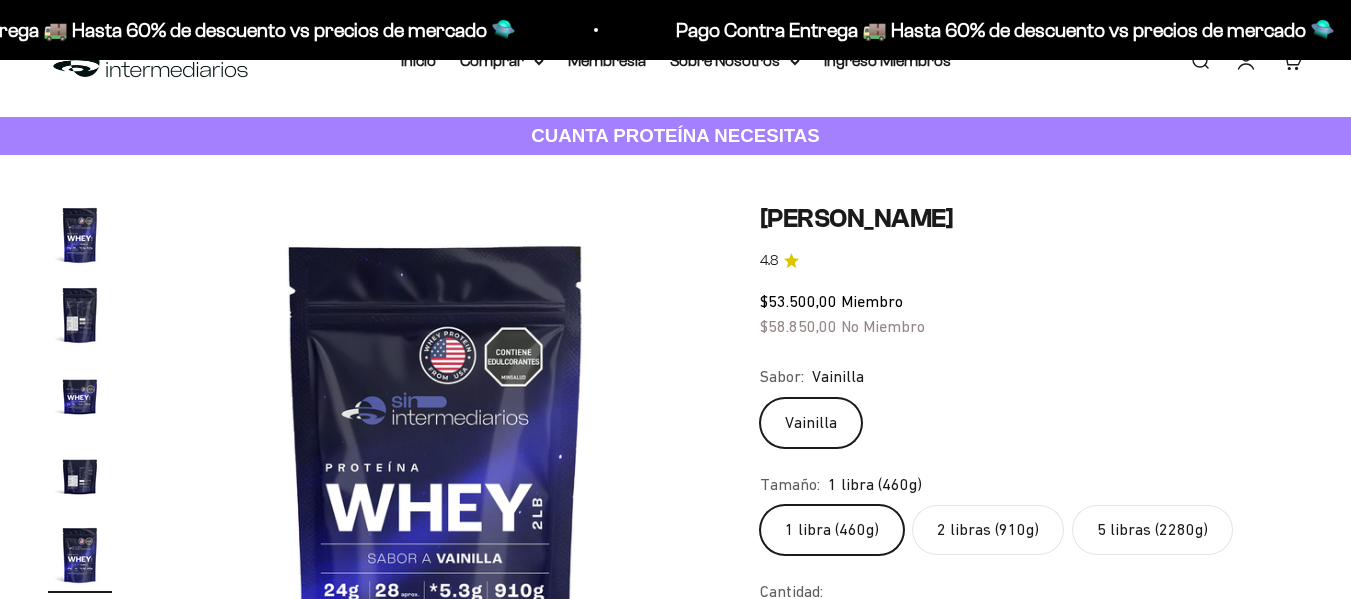 scroll, scrollTop: 100, scrollLeft: 0, axis: vertical 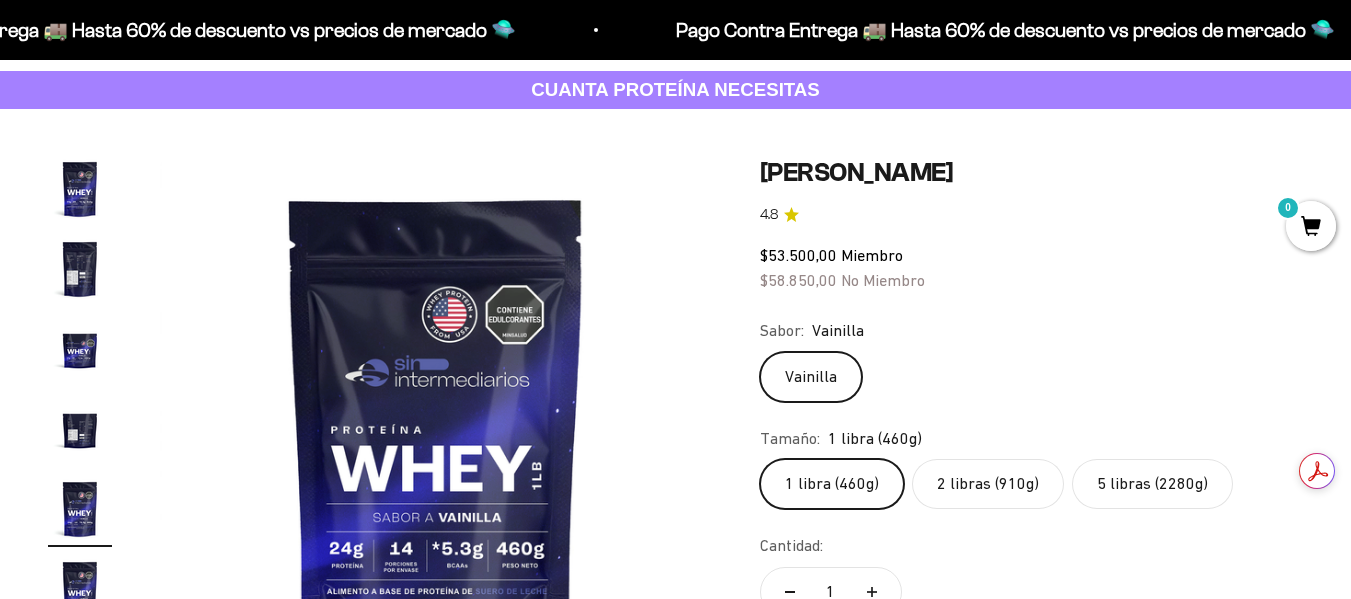 click on "Vainilla" 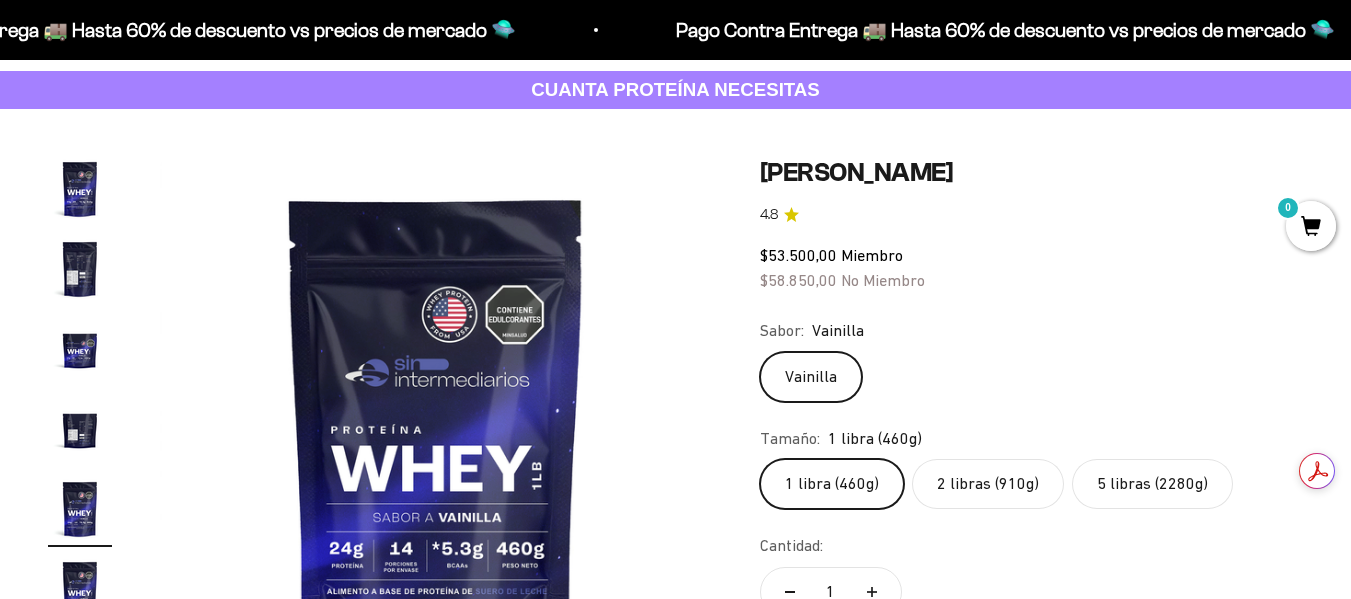 scroll, scrollTop: 0, scrollLeft: 2255, axis: horizontal 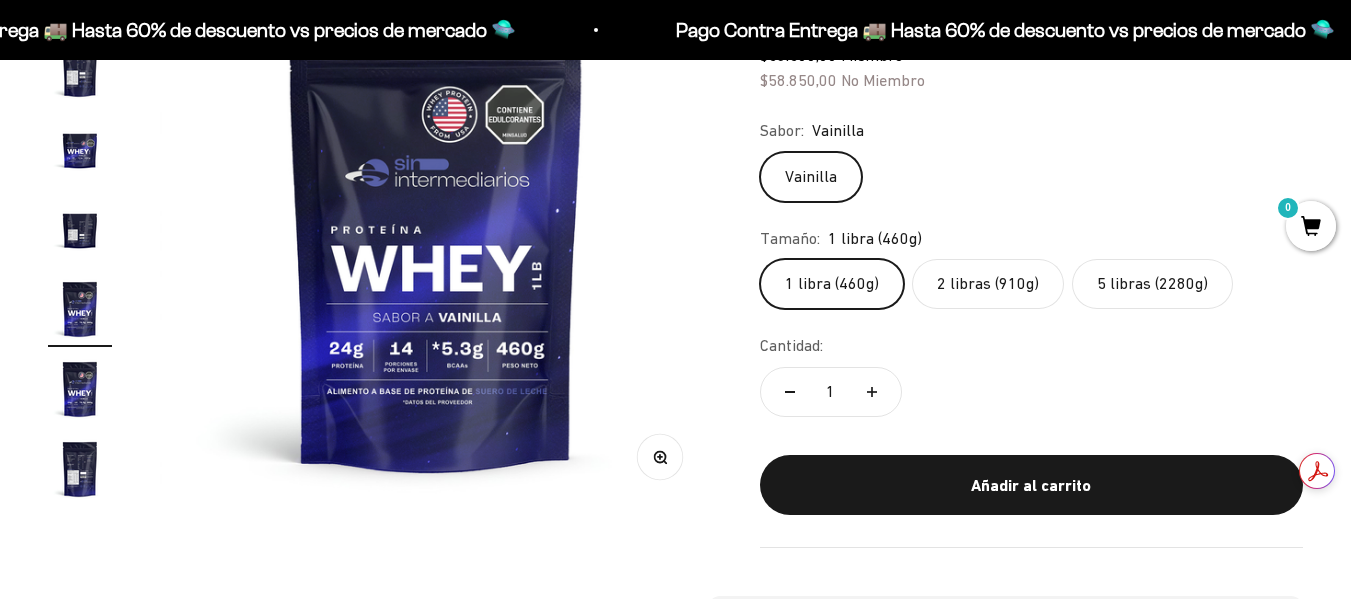 click 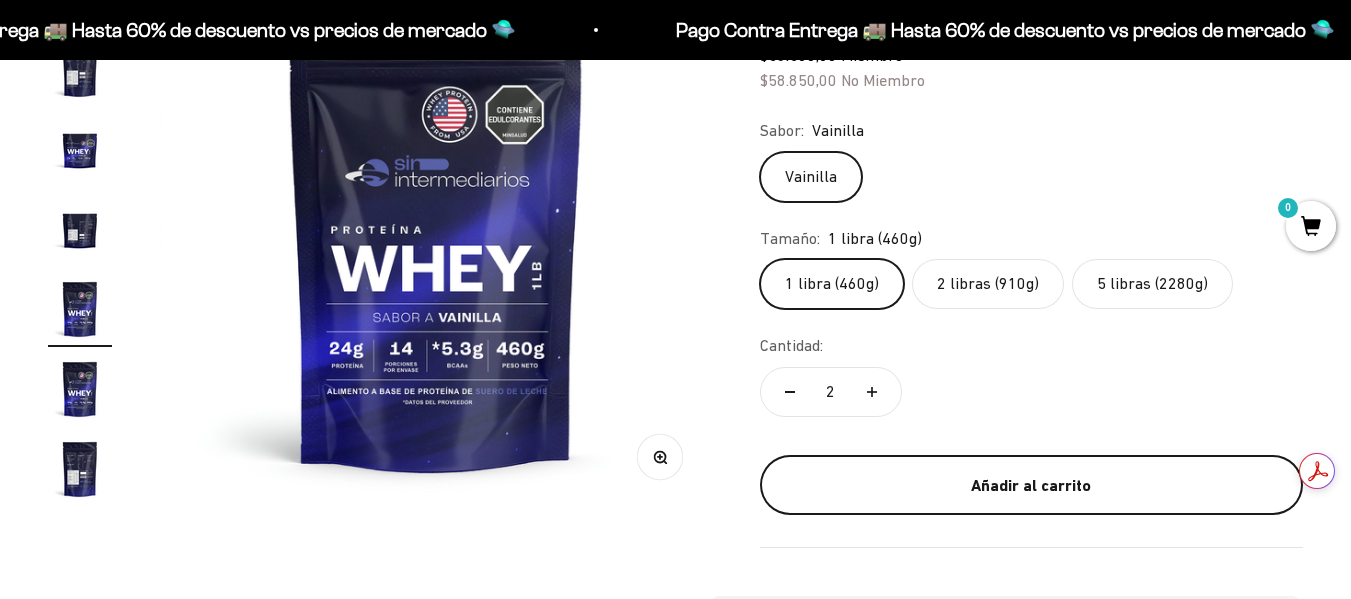 click on "Añadir al carrito" at bounding box center (1031, 486) 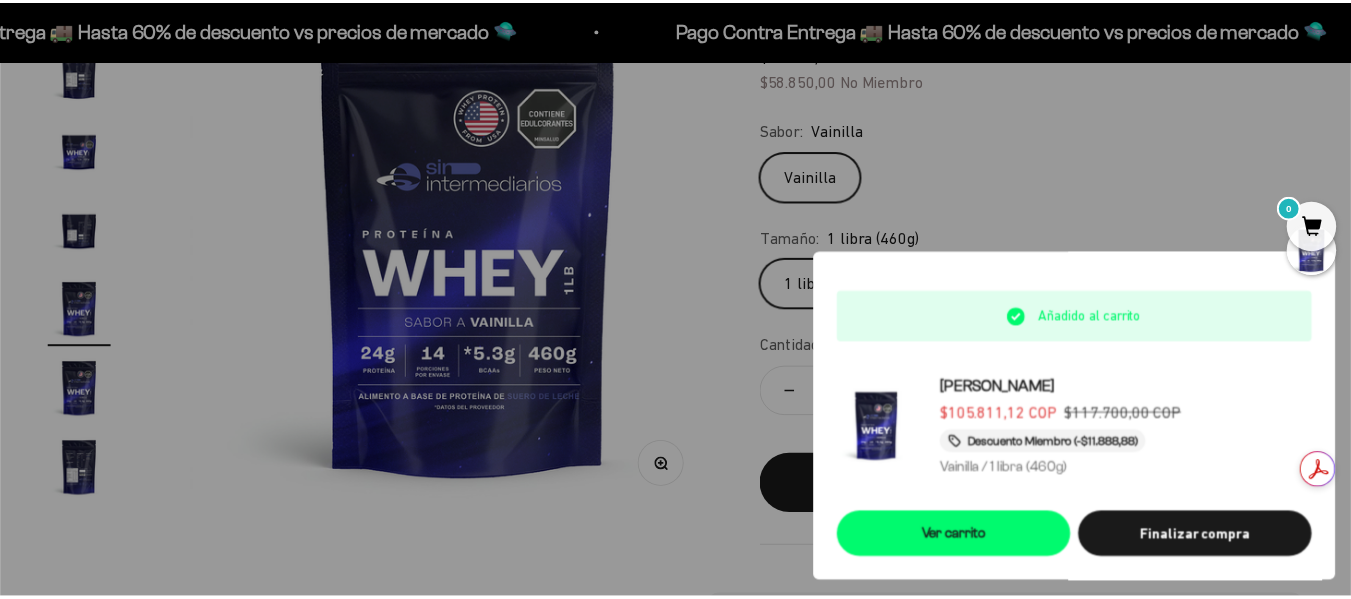 scroll, scrollTop: 0, scrollLeft: 2288, axis: horizontal 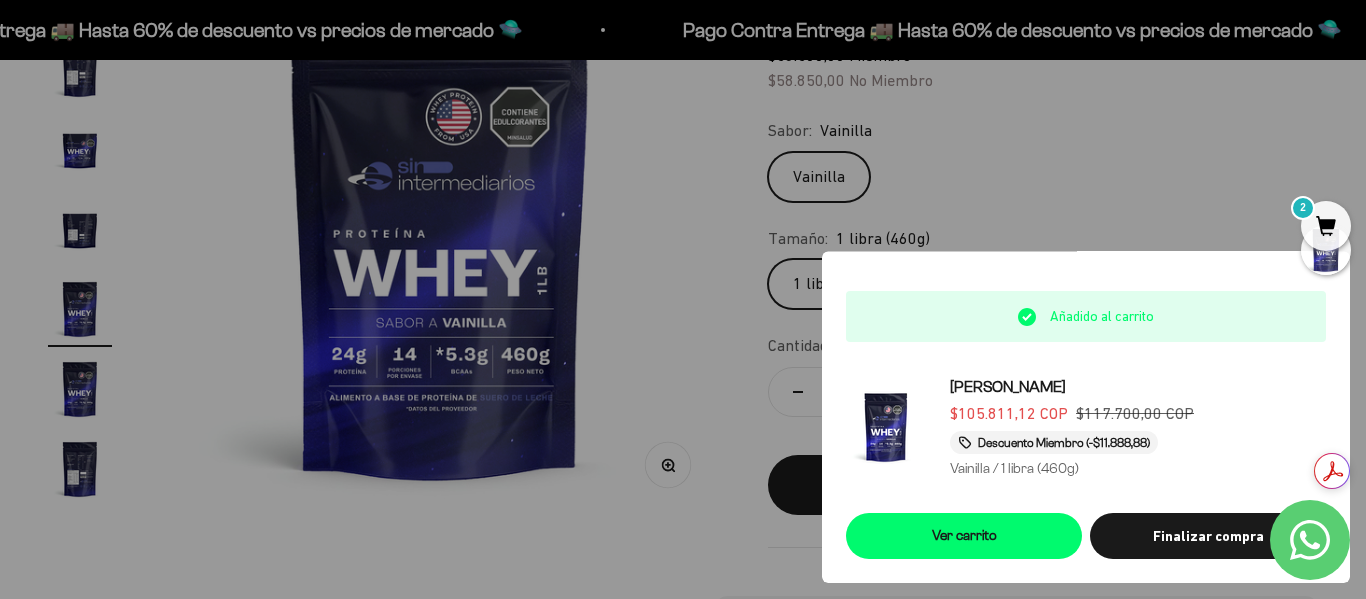 click at bounding box center (683, 299) 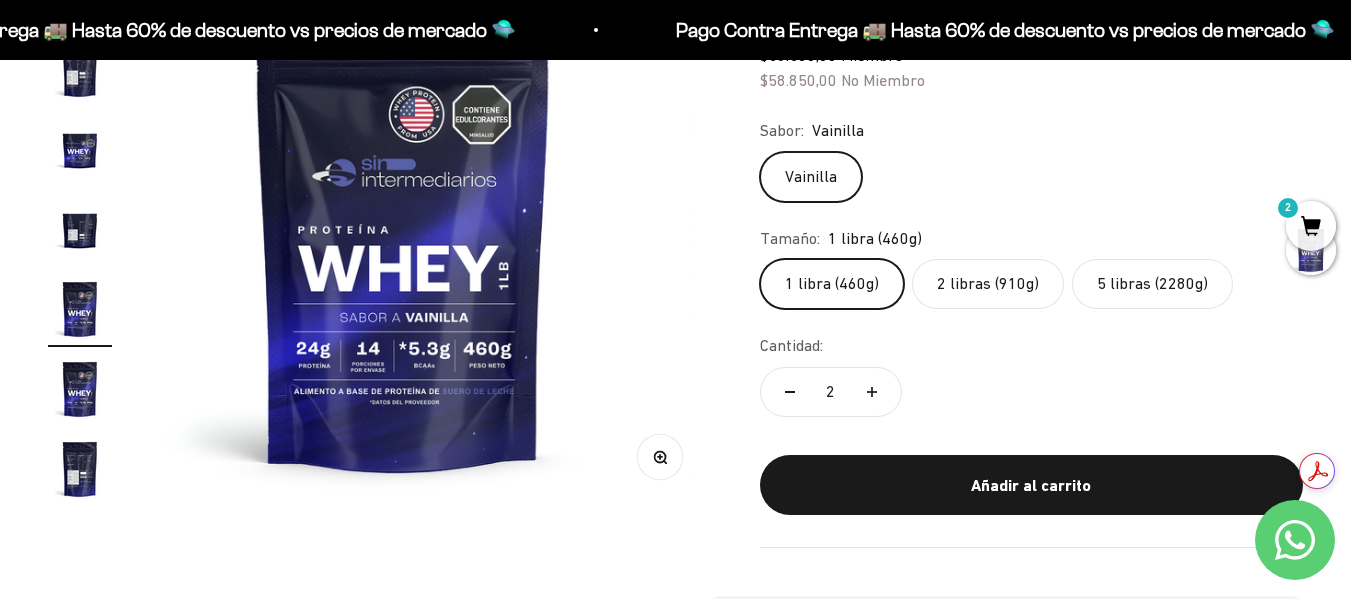 scroll, scrollTop: 0, scrollLeft: 2255, axis: horizontal 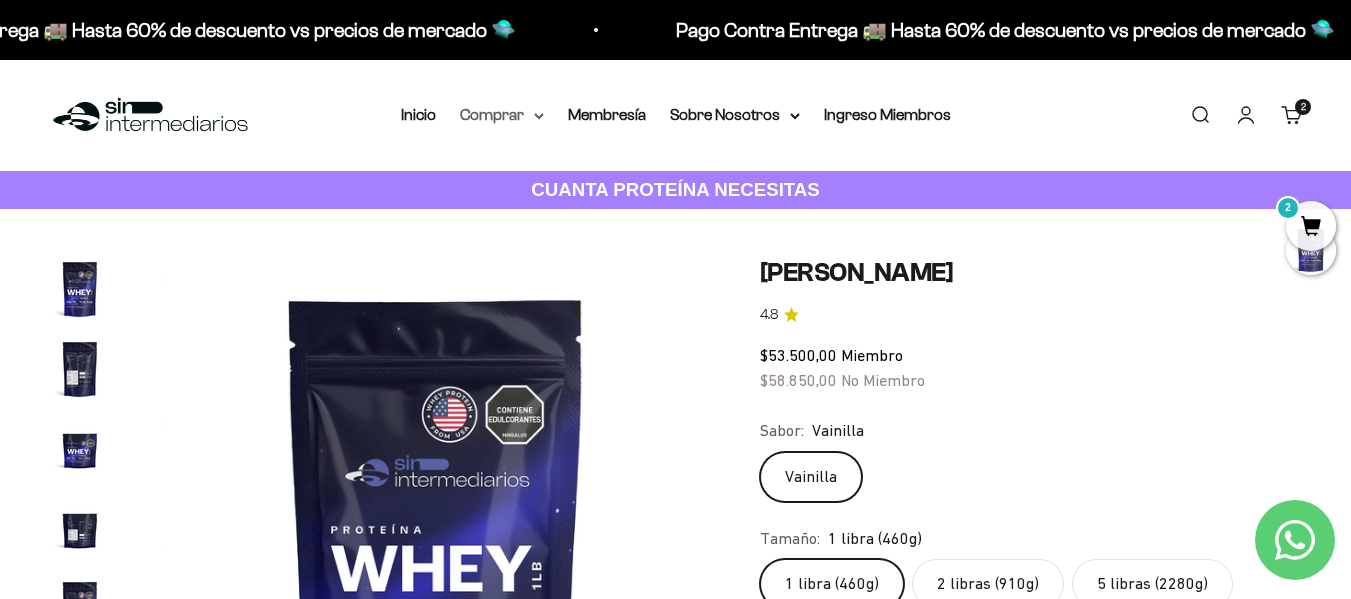 click on "Comprar" at bounding box center (502, 115) 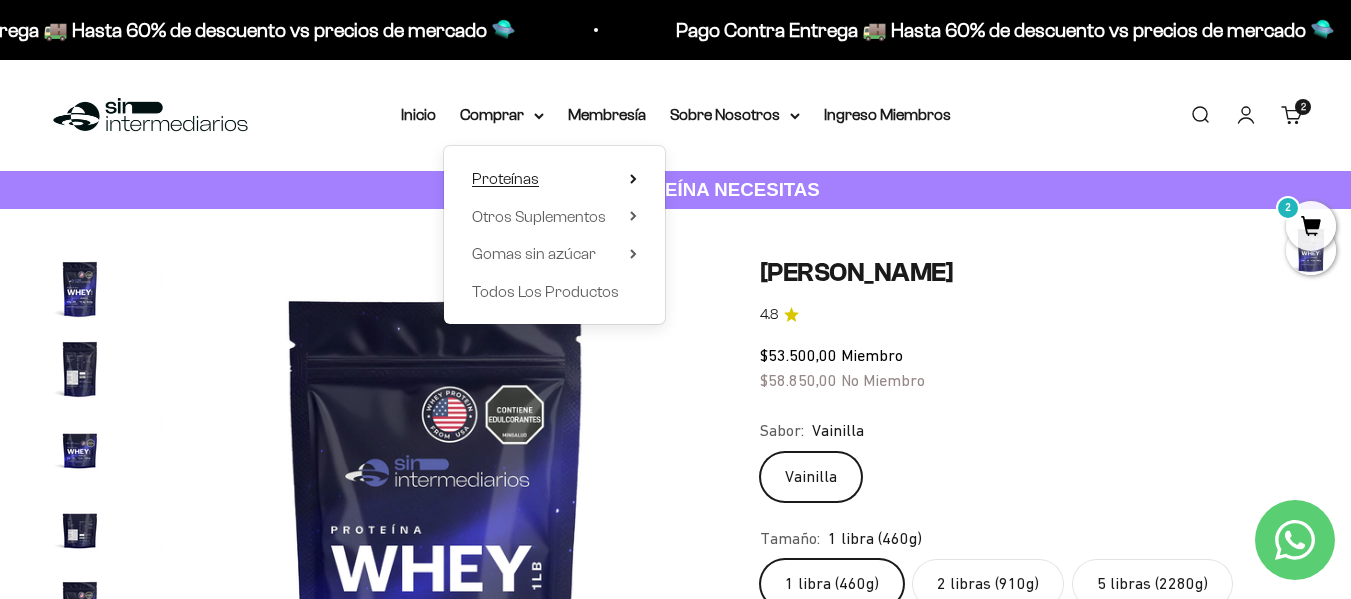 click on "Proteínas" at bounding box center [505, 178] 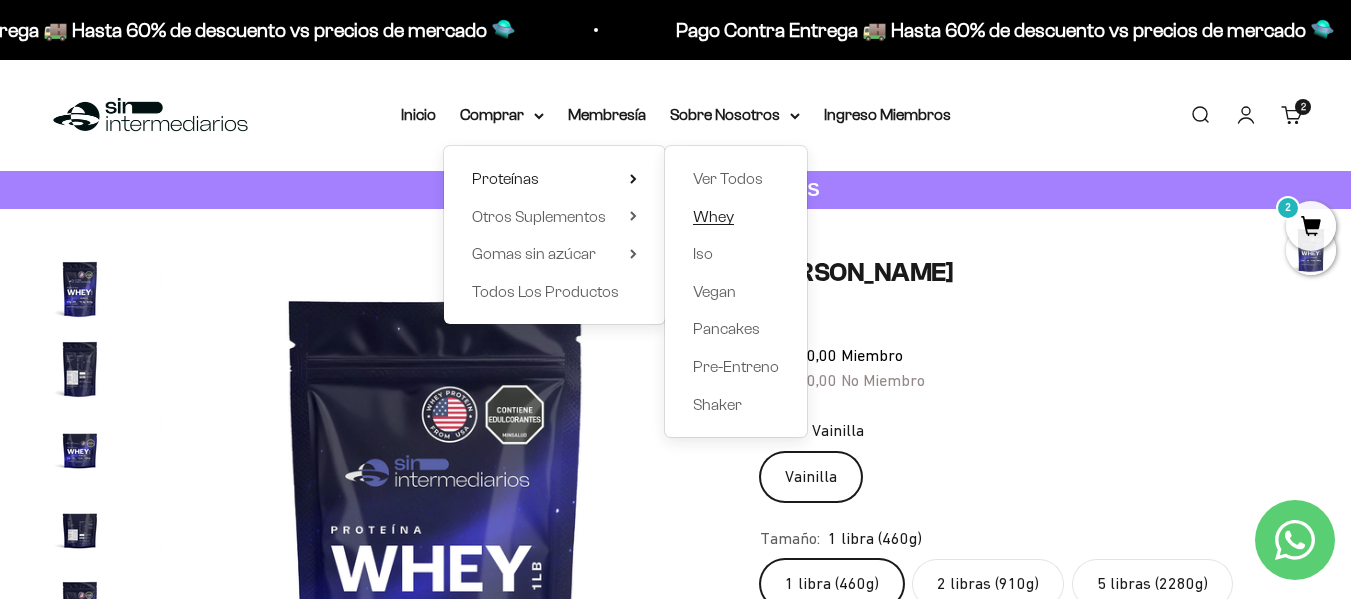 click on "Whey" at bounding box center (713, 216) 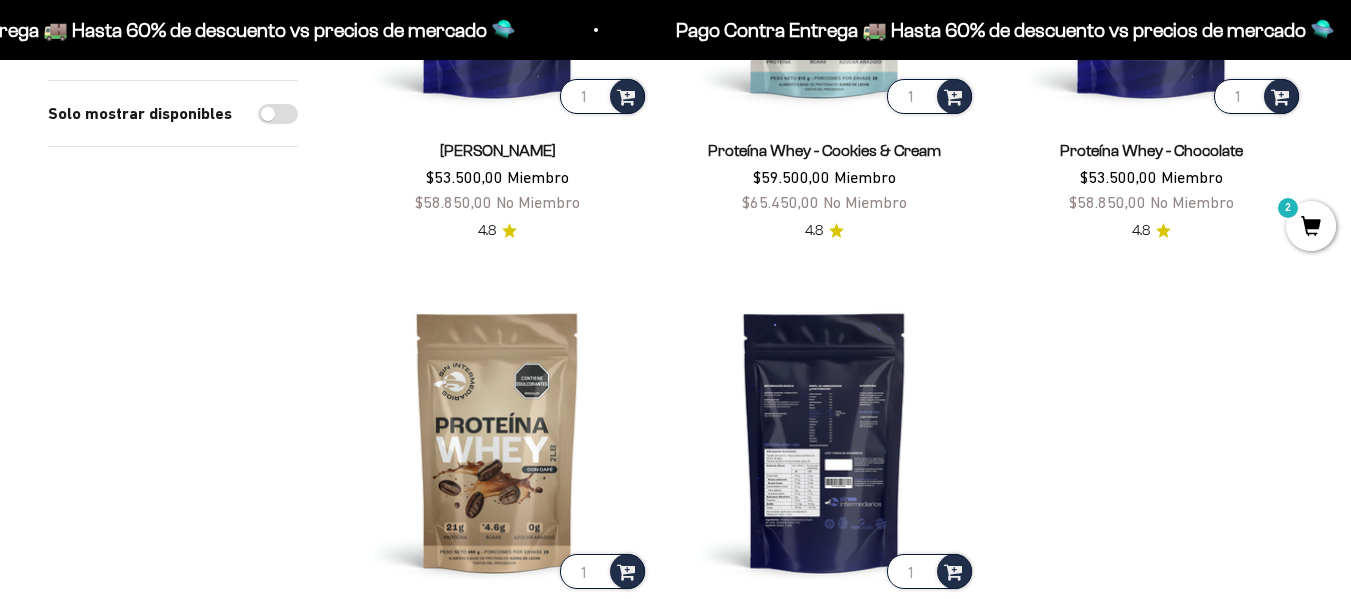 scroll, scrollTop: 600, scrollLeft: 0, axis: vertical 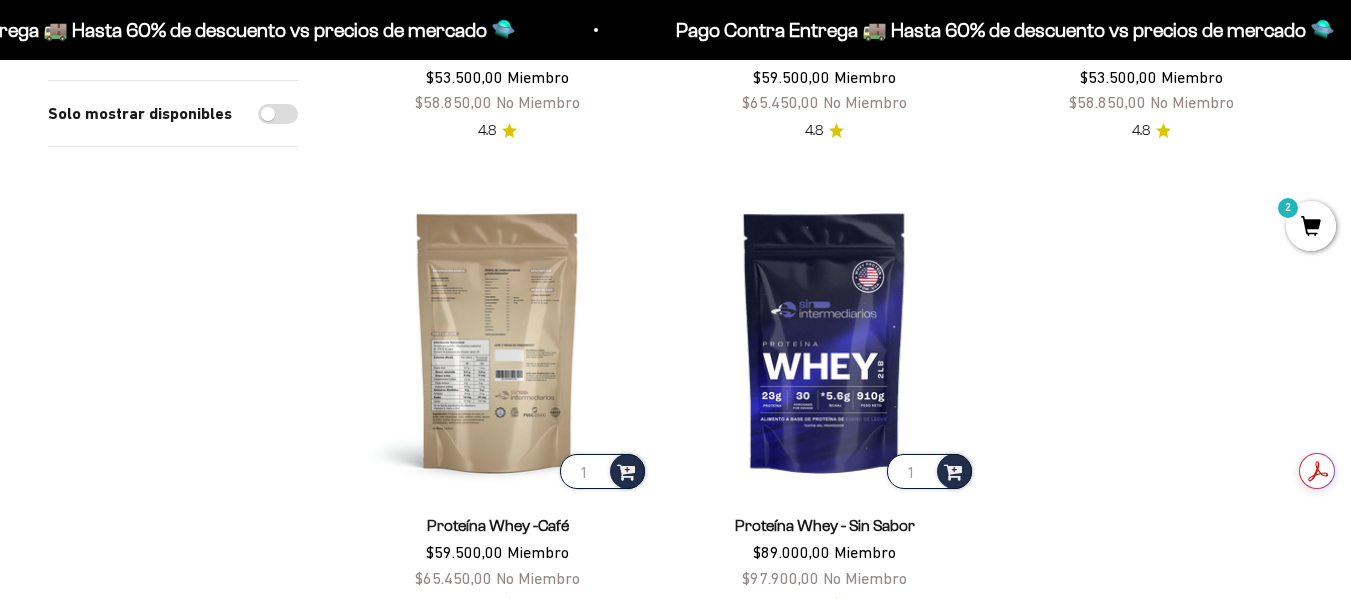 click at bounding box center (497, 341) 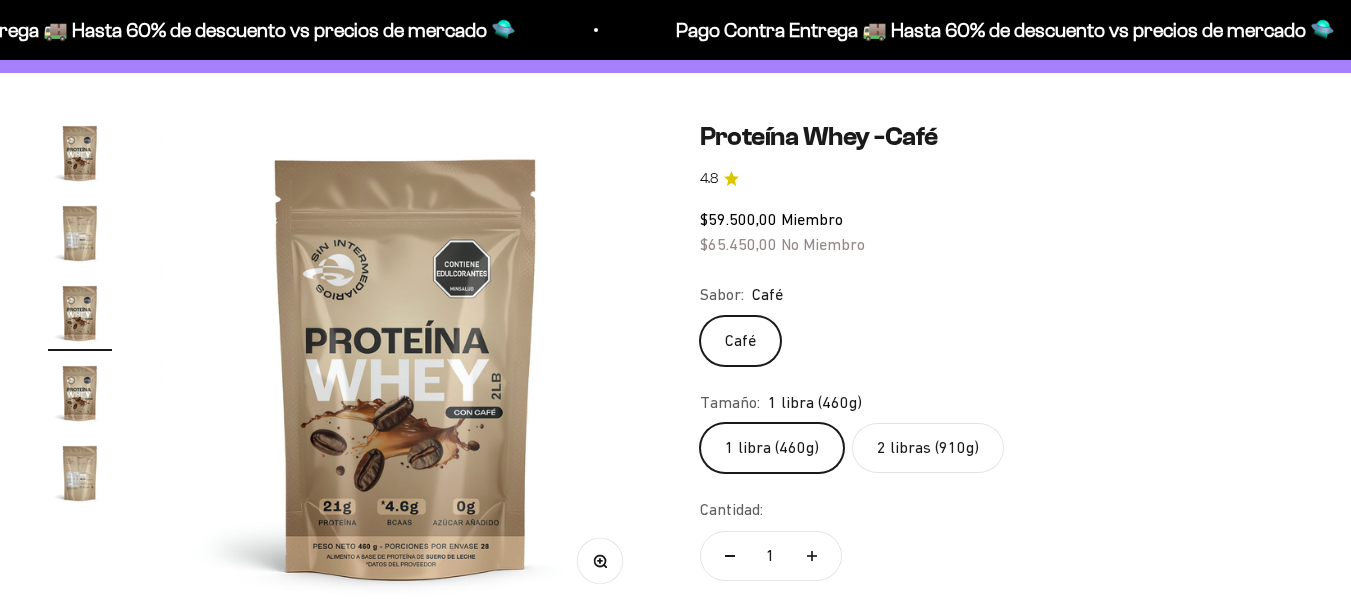 scroll, scrollTop: 200, scrollLeft: 0, axis: vertical 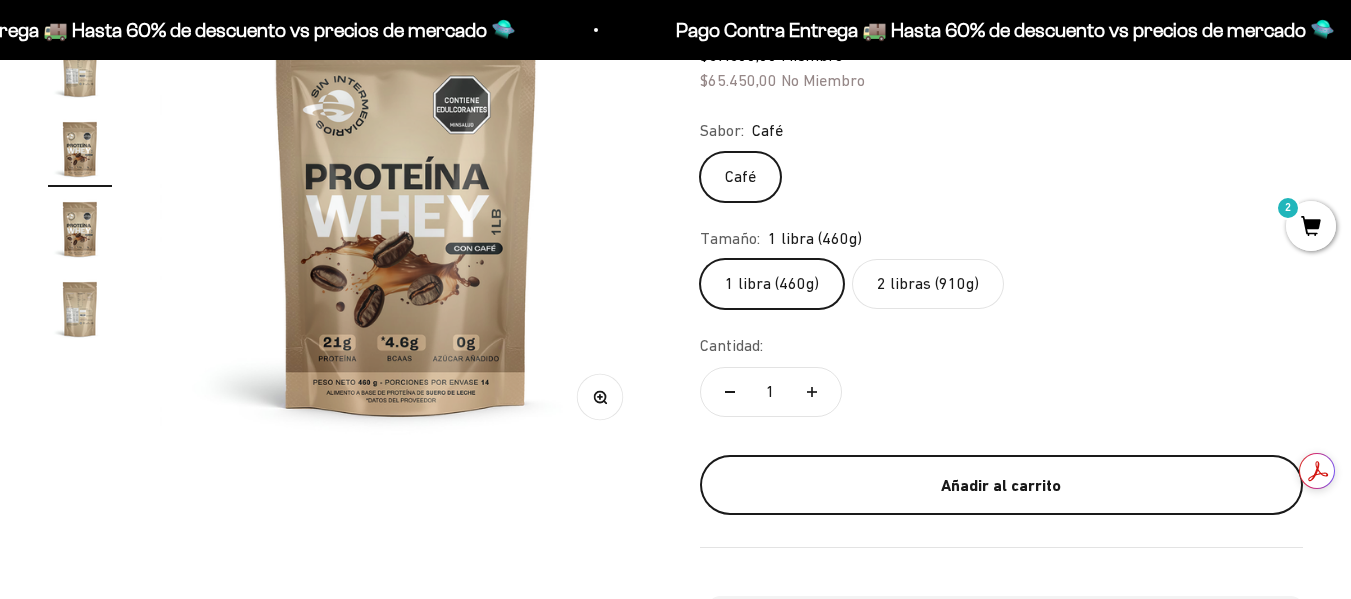 click on "Añadir al carrito" at bounding box center [1002, 486] 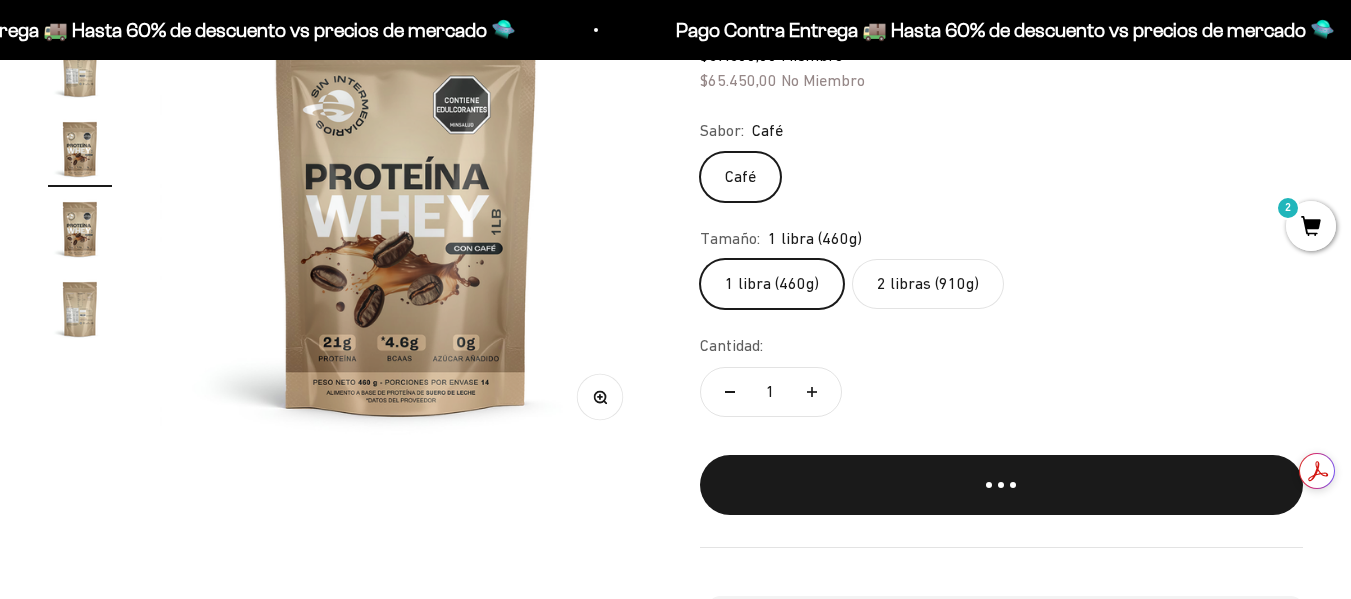 scroll, scrollTop: 0, scrollLeft: 1022, axis: horizontal 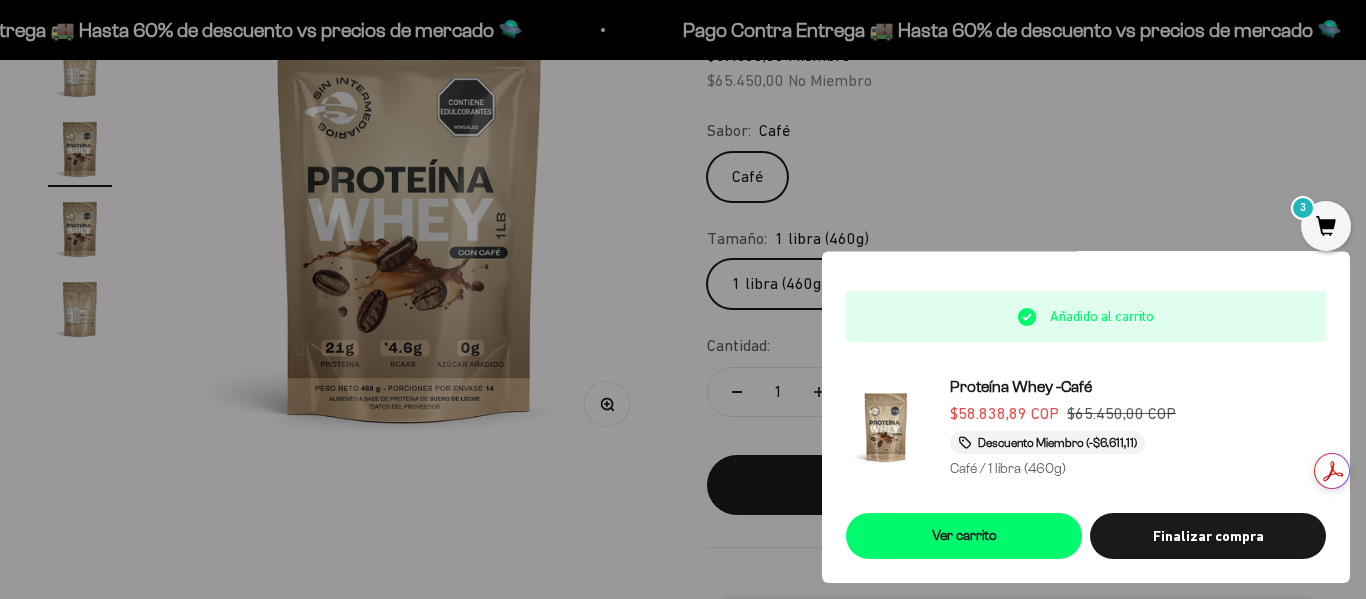 click at bounding box center (683, 299) 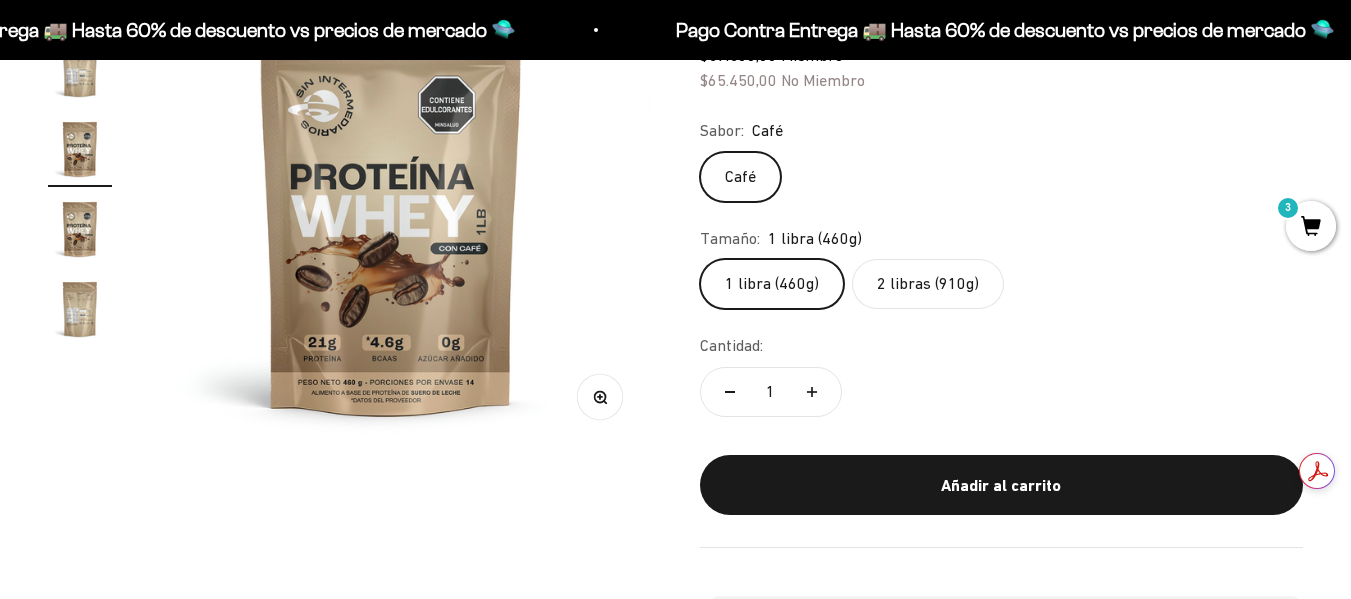 scroll, scrollTop: 0, scrollLeft: 1007, axis: horizontal 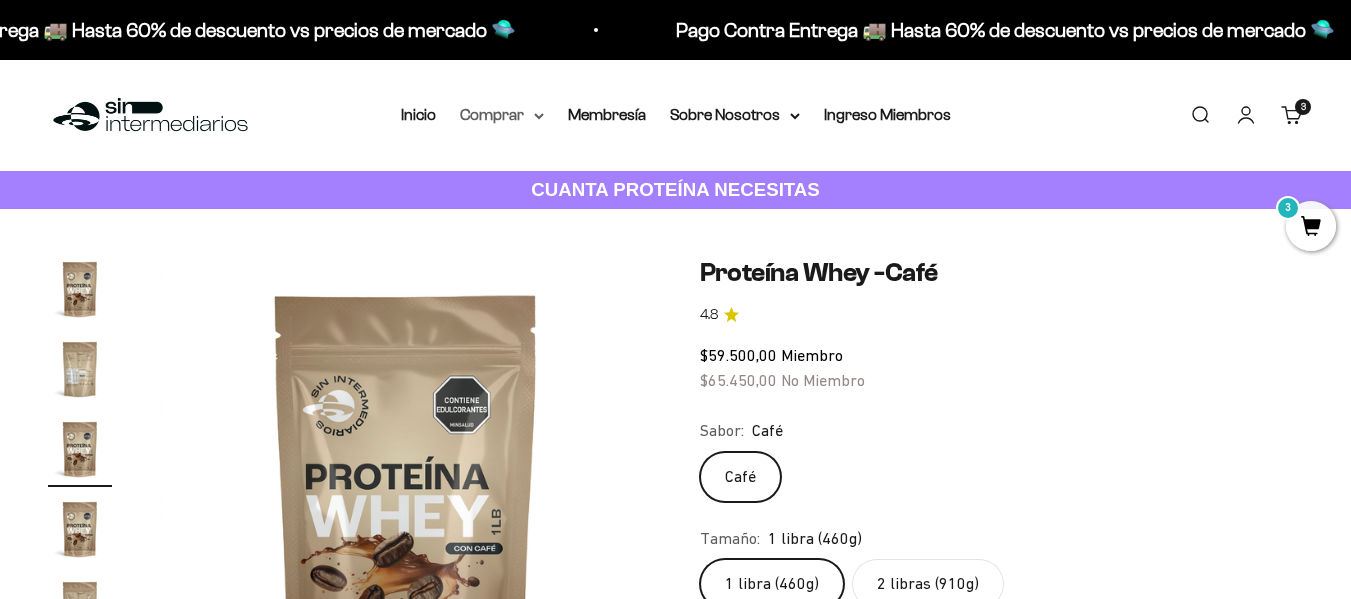 click on "Comprar" at bounding box center (502, 115) 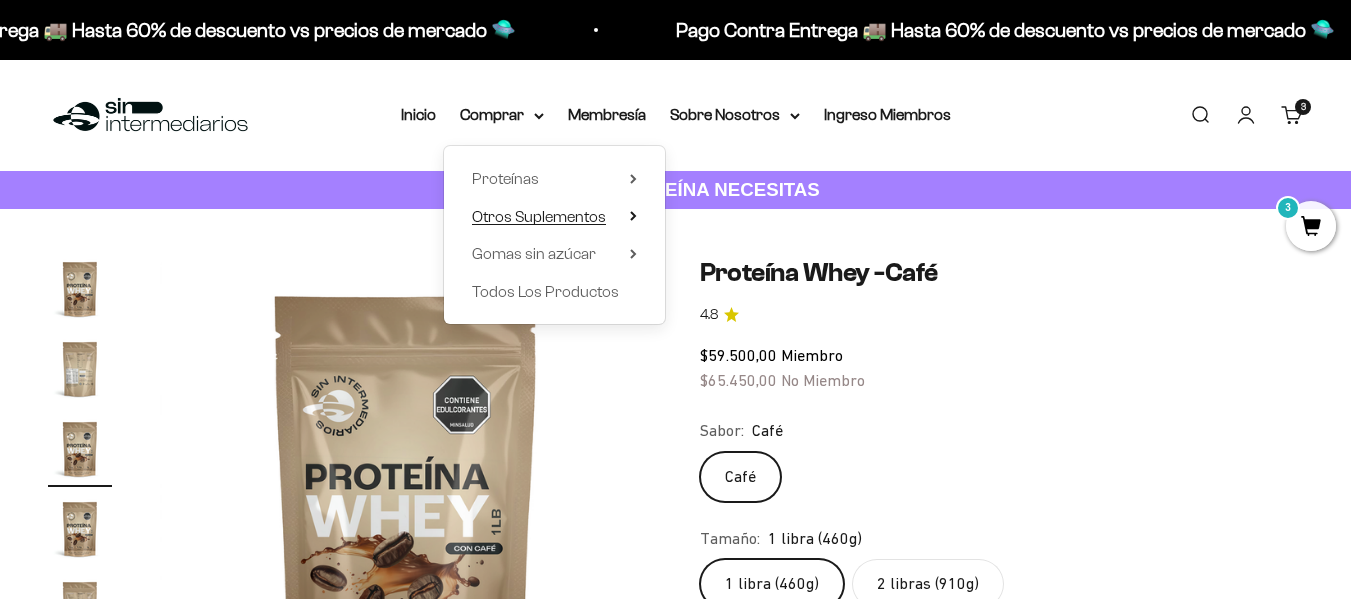 click on "Otros Suplementos" at bounding box center [539, 216] 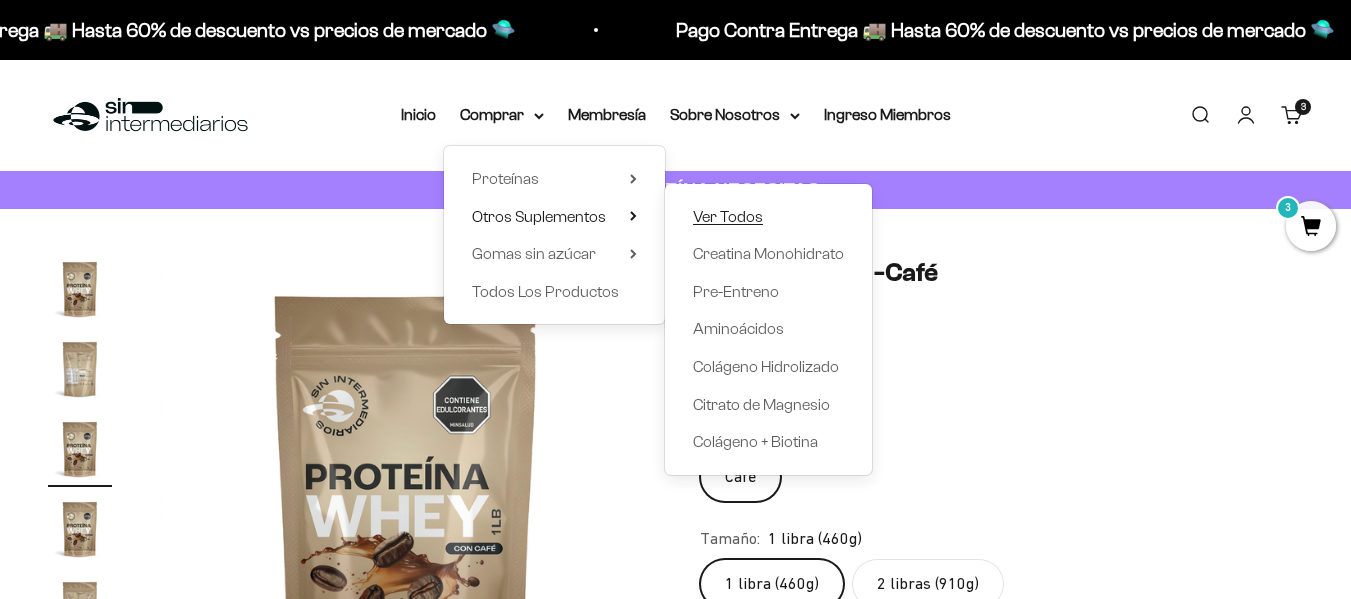 click on "Ver Todos" at bounding box center (728, 216) 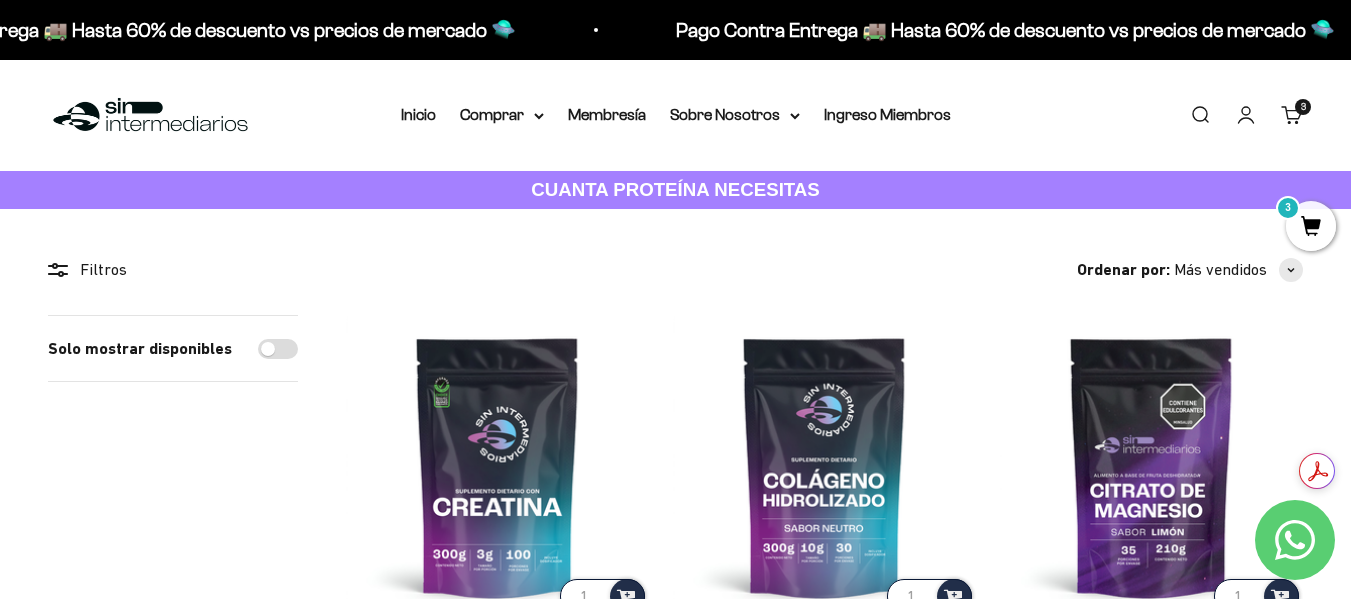 scroll, scrollTop: 100, scrollLeft: 0, axis: vertical 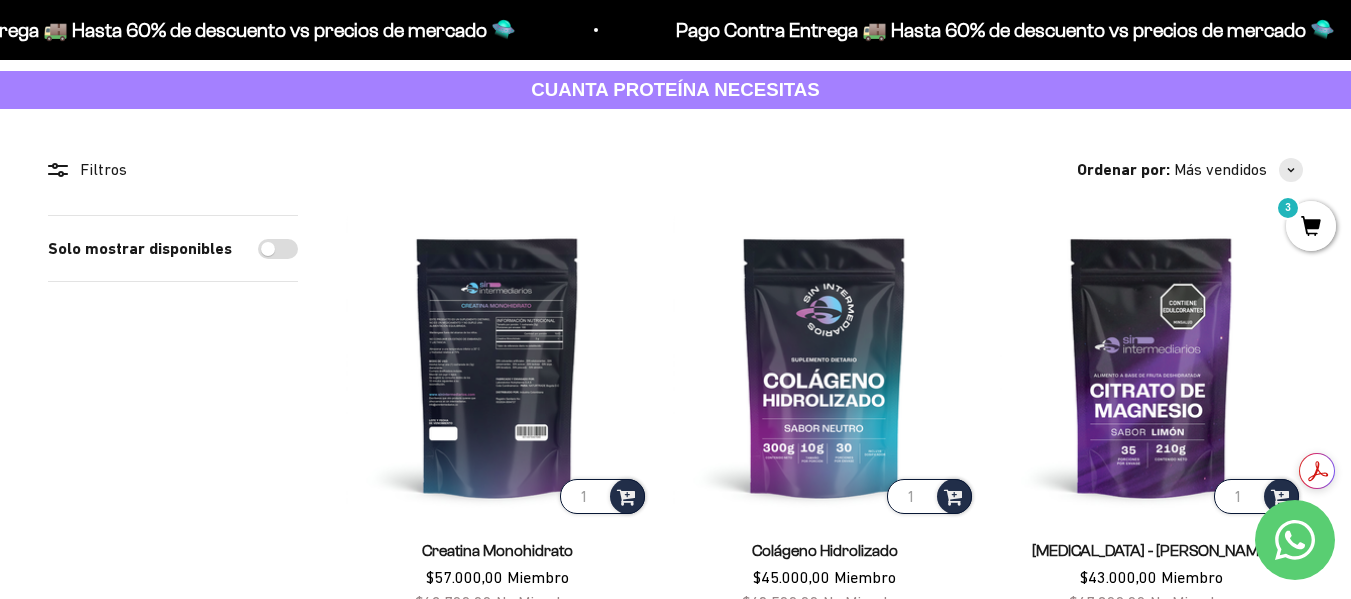 click at bounding box center [497, 366] 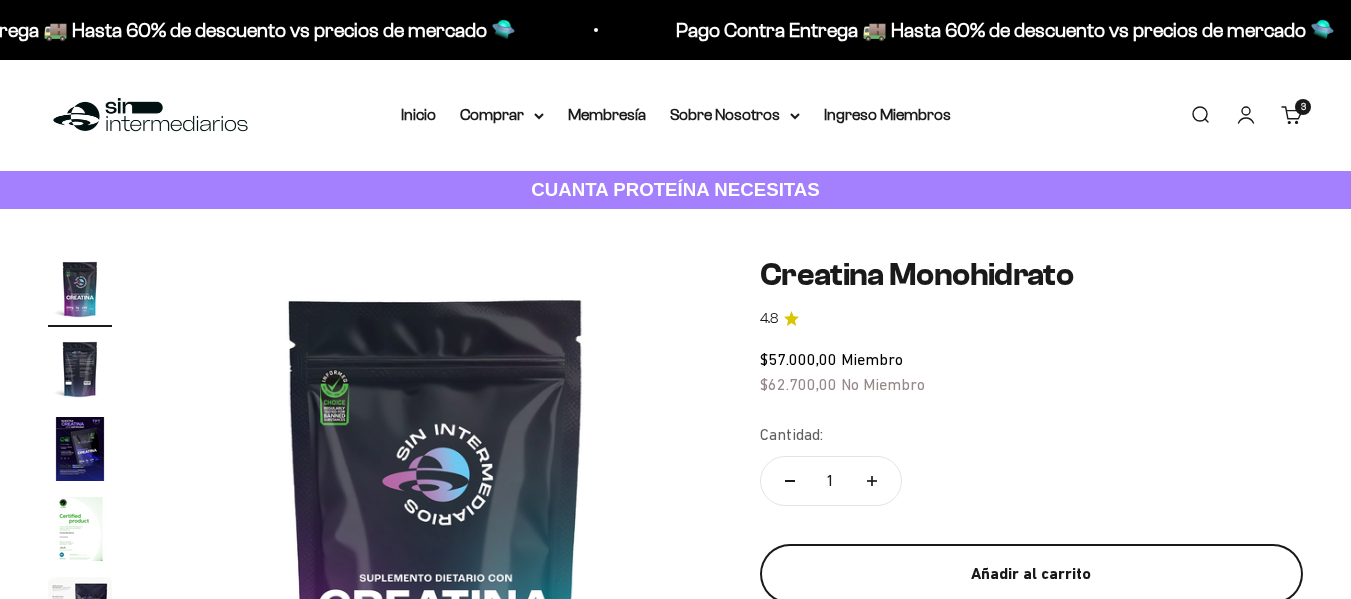 scroll, scrollTop: 0, scrollLeft: 0, axis: both 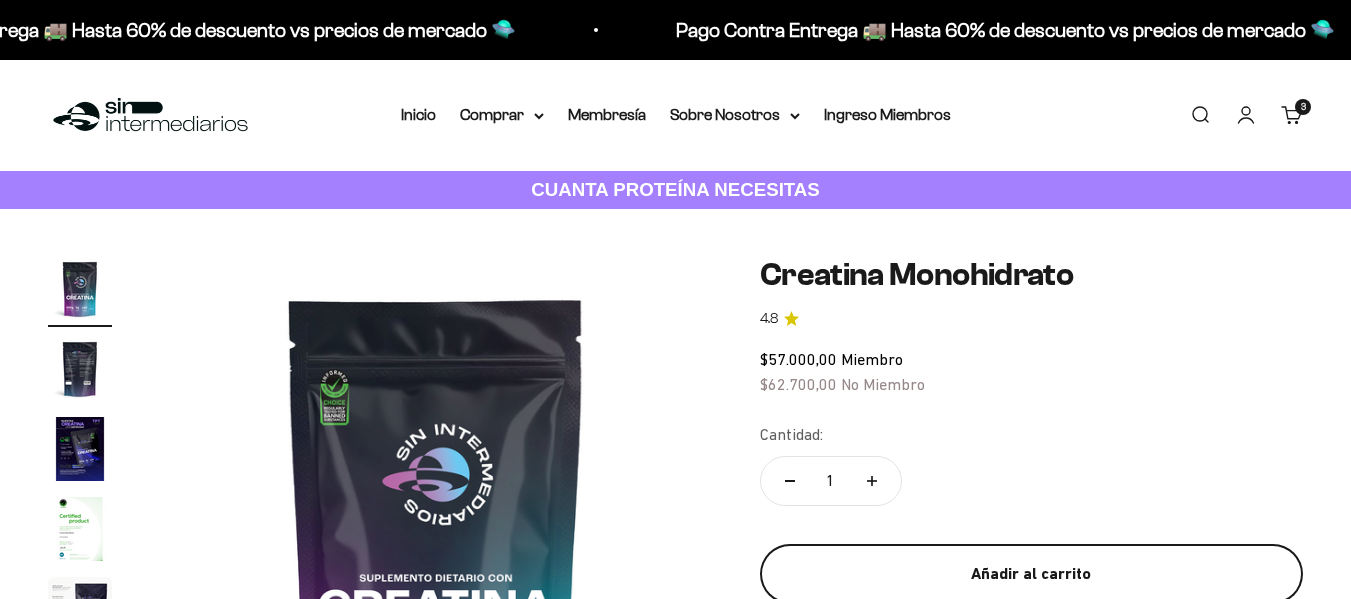 click on "Añadir al carrito" at bounding box center (1031, 574) 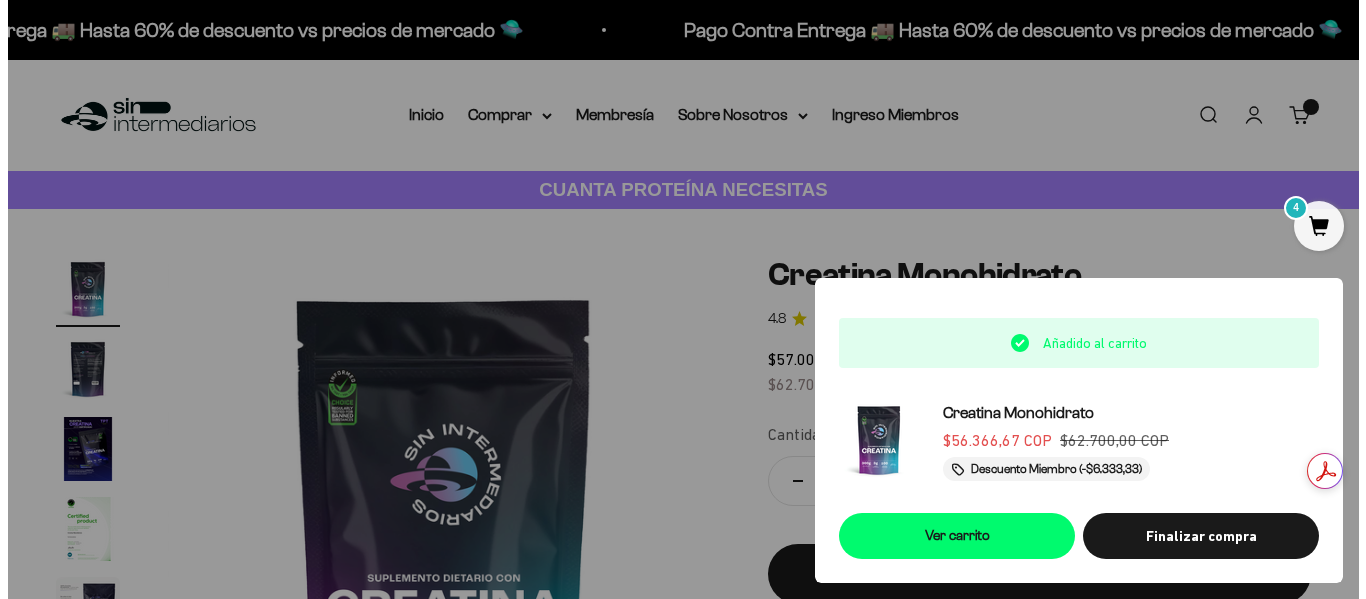 scroll, scrollTop: 0, scrollLeft: 0, axis: both 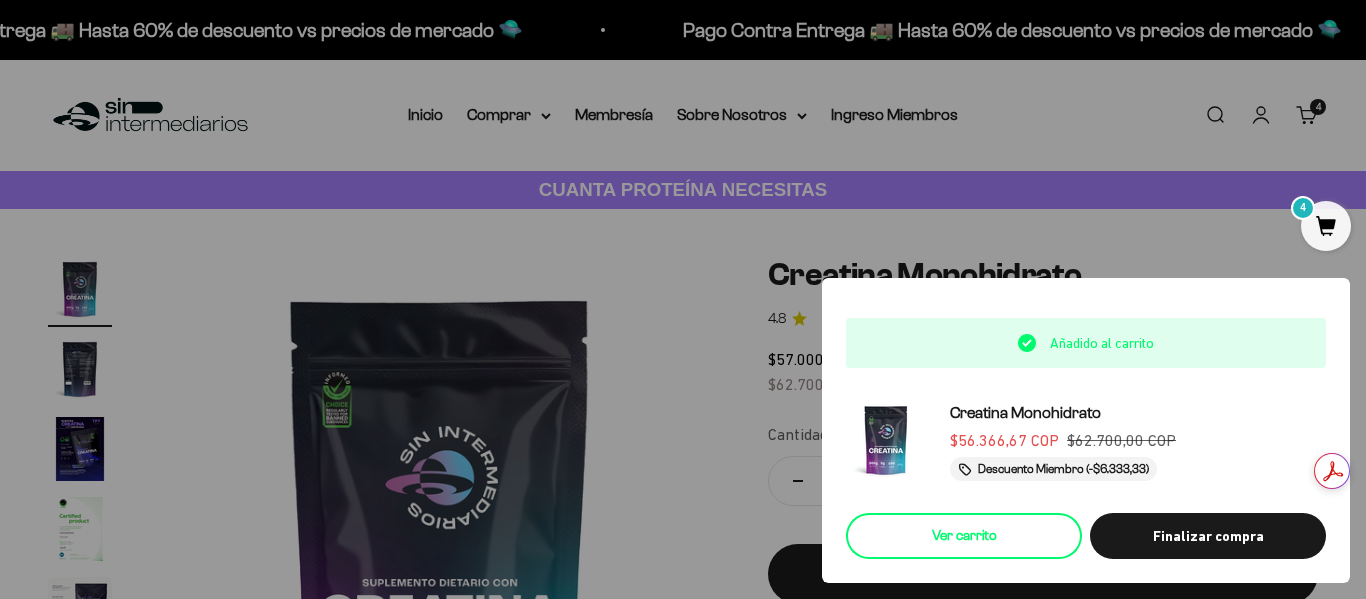 click on "Ver carrito" at bounding box center [964, 536] 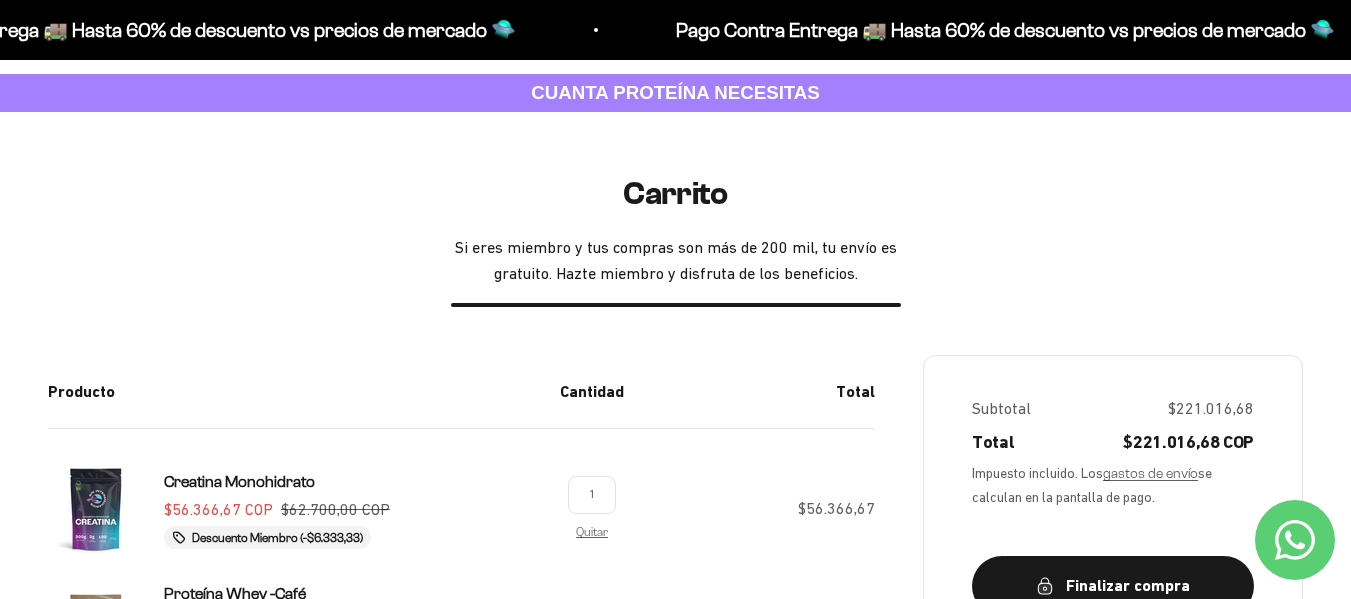 scroll, scrollTop: 0, scrollLeft: 0, axis: both 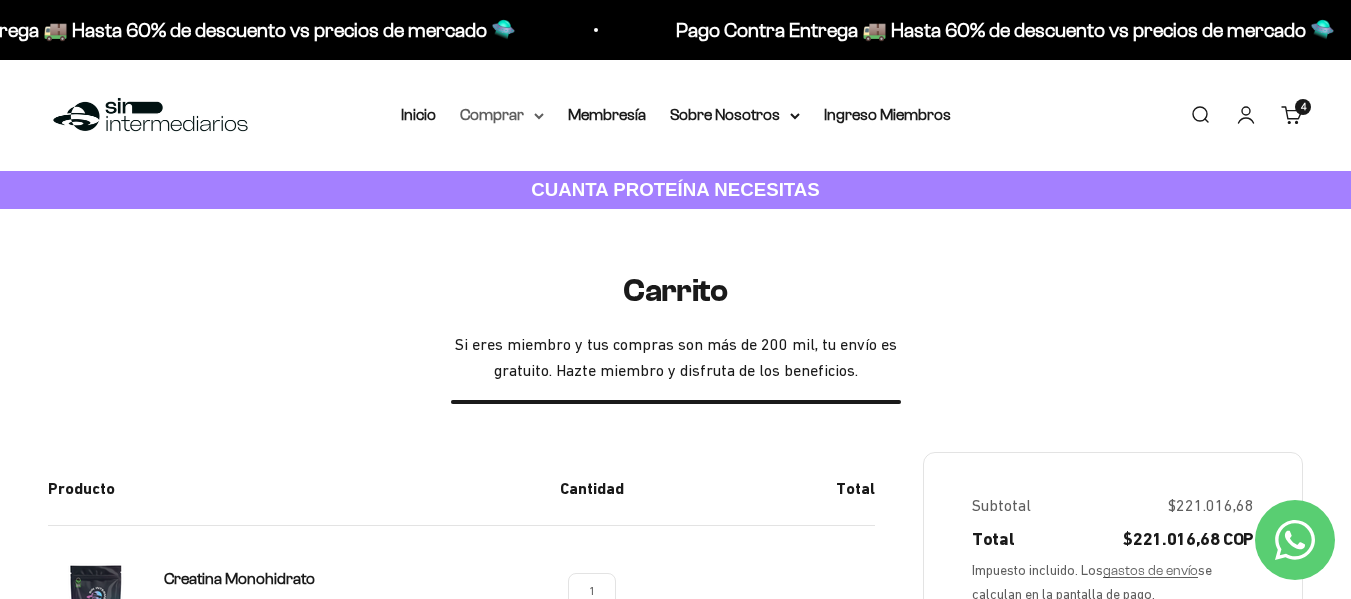 click on "Comprar" at bounding box center [502, 115] 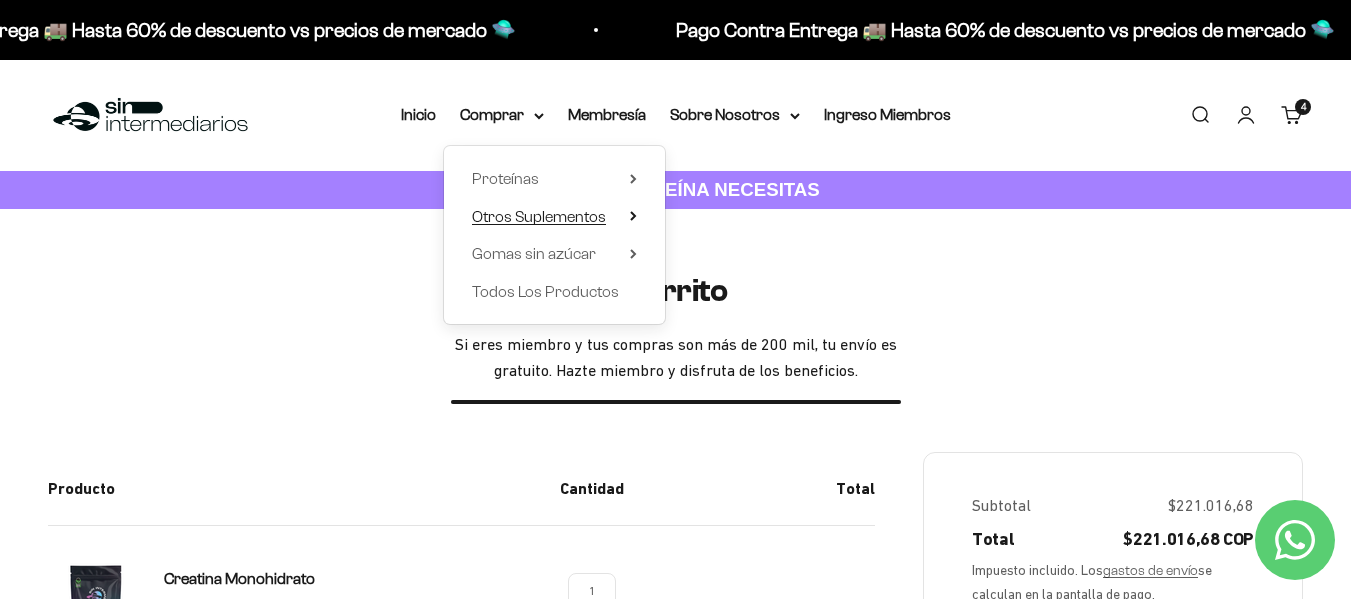 click on "Otros Suplementos" at bounding box center [539, 216] 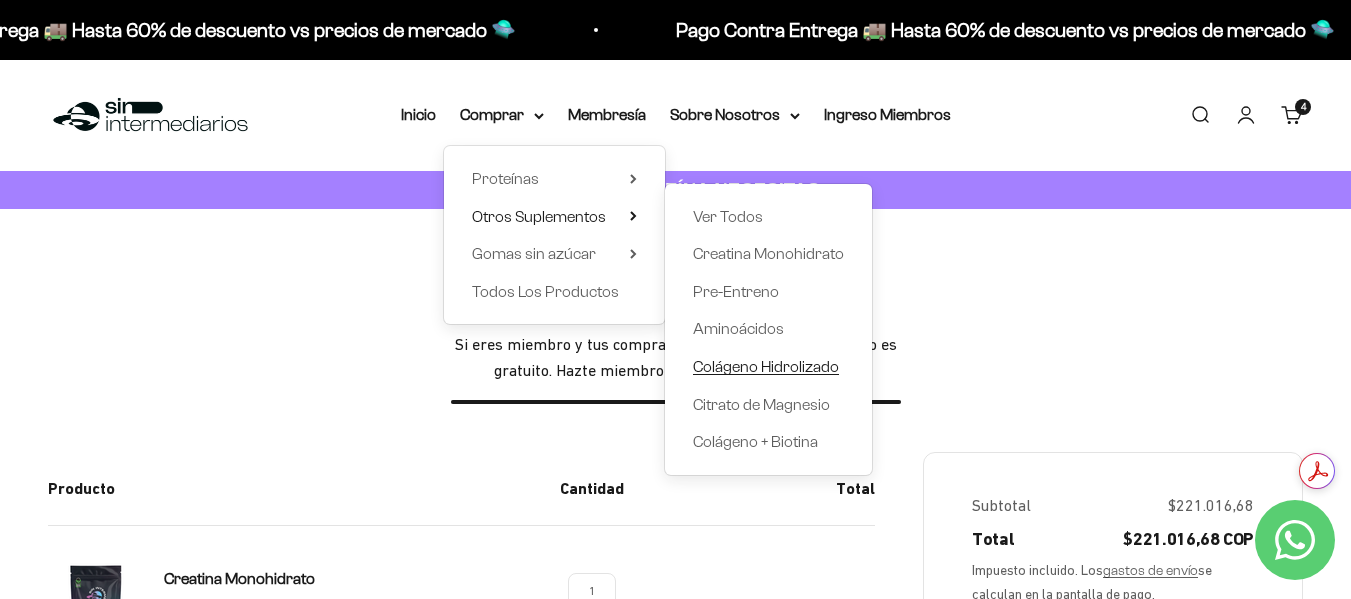 click on "Colágeno Hidrolizado" at bounding box center (766, 366) 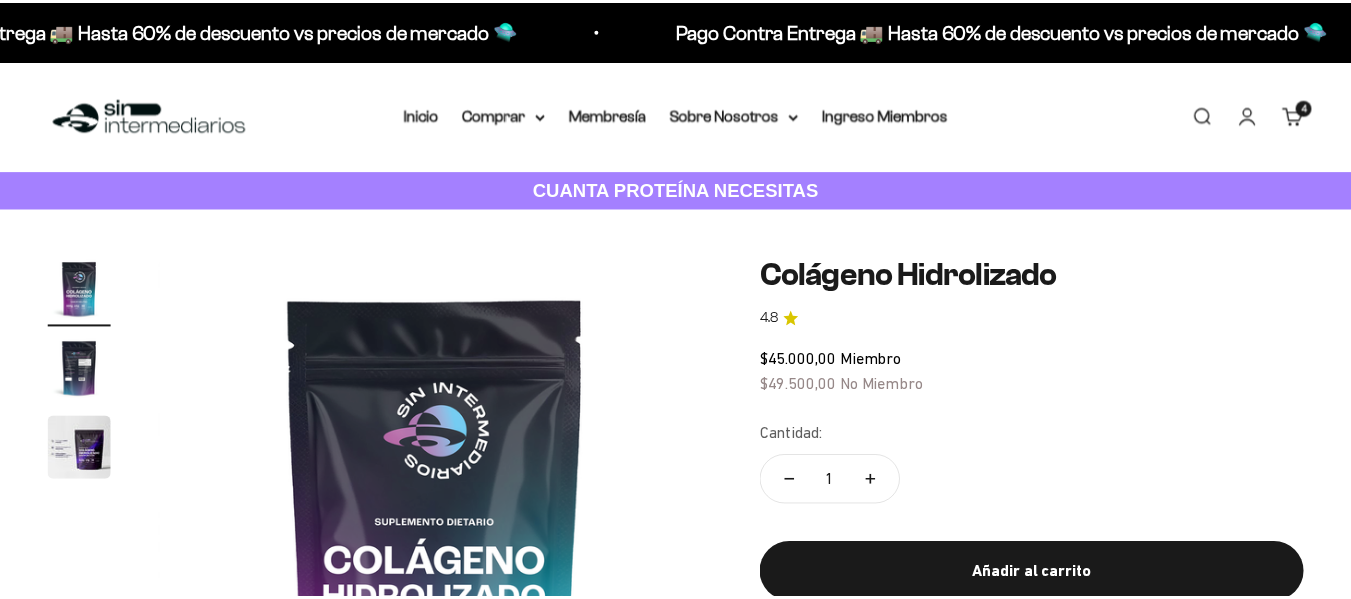 scroll, scrollTop: 0, scrollLeft: 0, axis: both 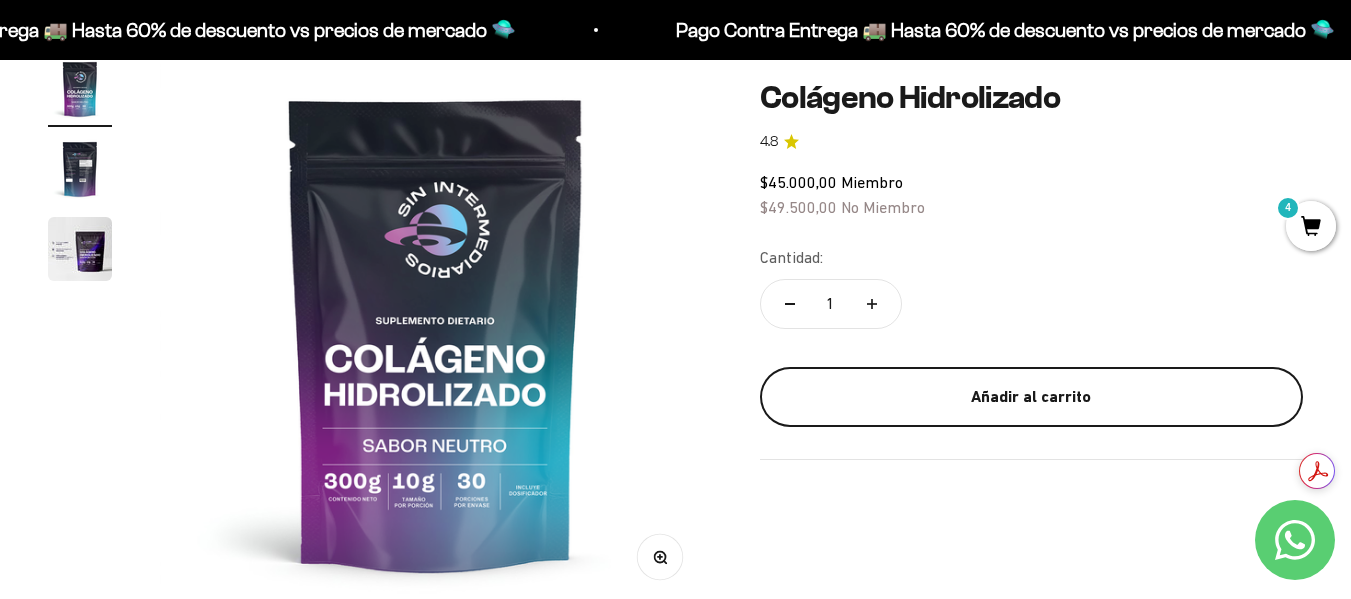 click on "Añadir al carrito" at bounding box center [1031, 397] 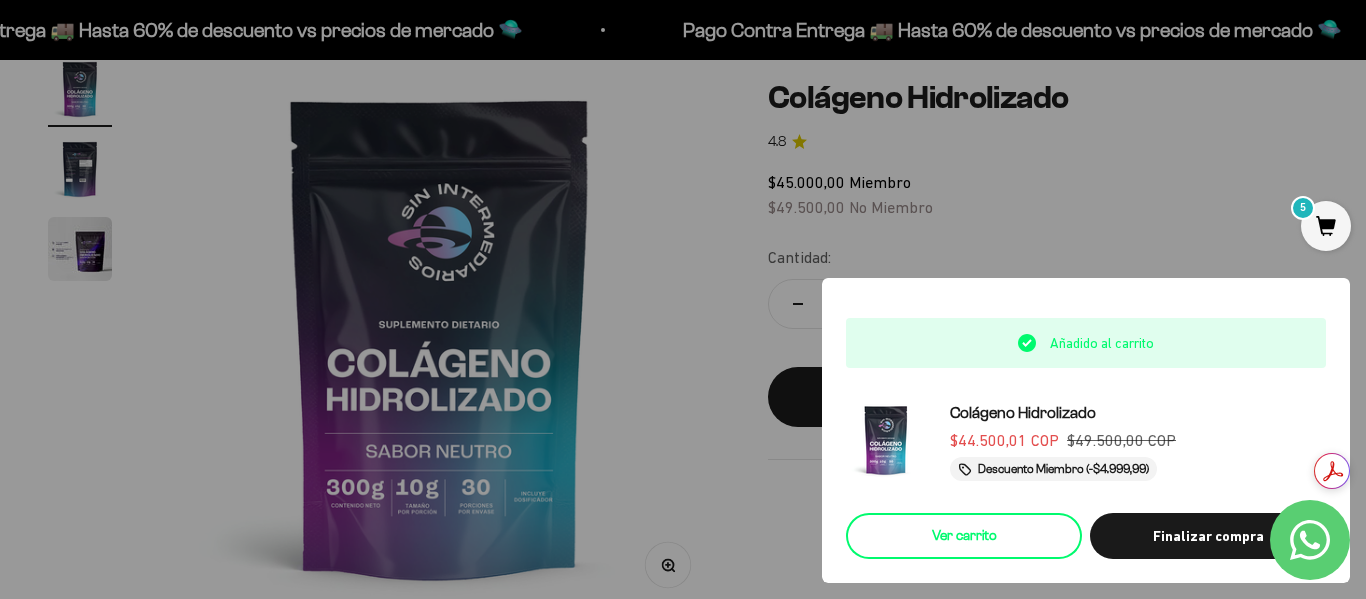 click on "Ver carrito" at bounding box center [964, 536] 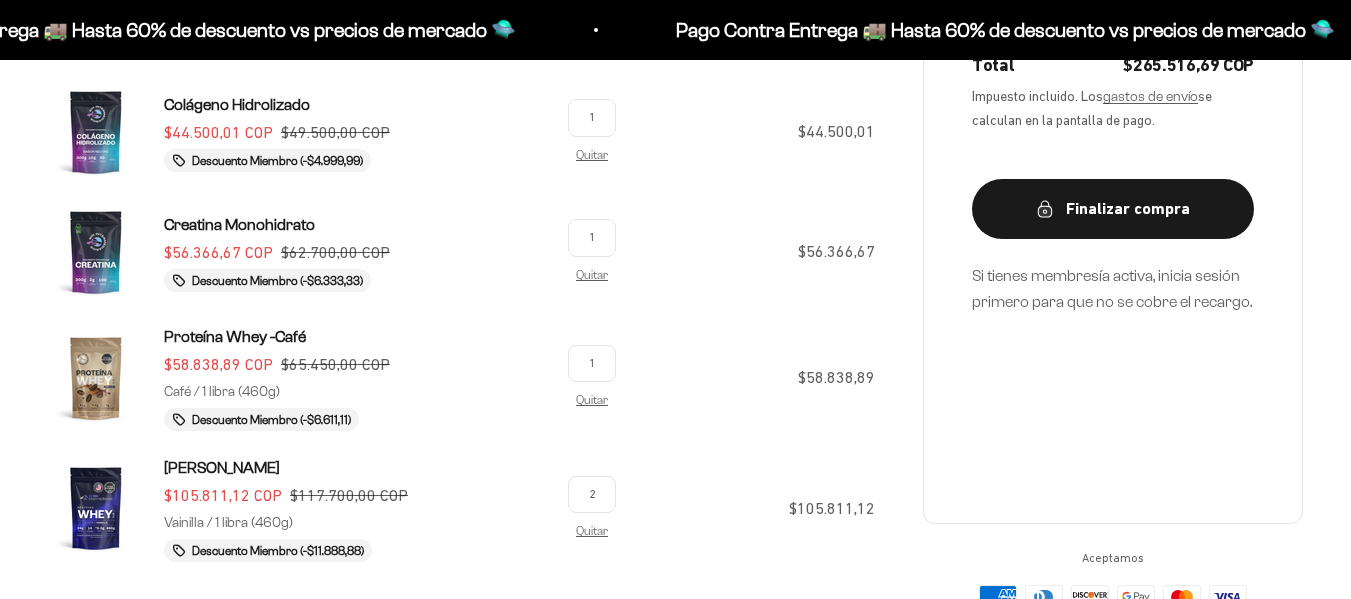 scroll, scrollTop: 500, scrollLeft: 0, axis: vertical 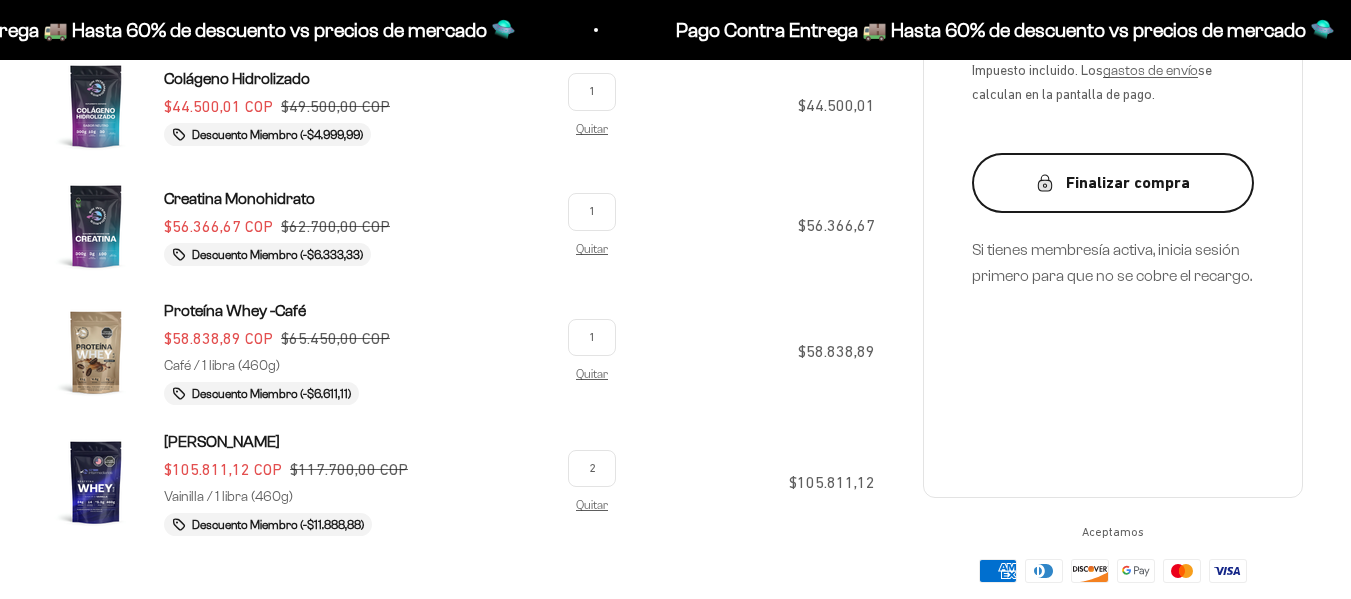 click on "Finalizar compra" at bounding box center [1113, 183] 